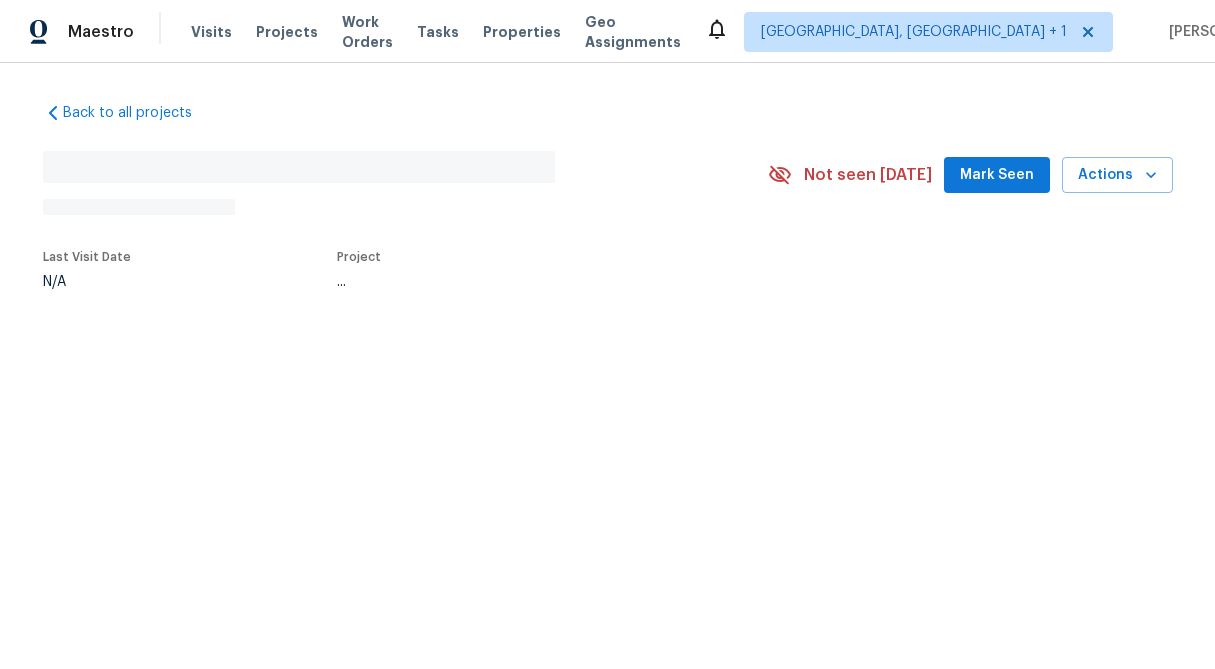 scroll, scrollTop: 0, scrollLeft: 0, axis: both 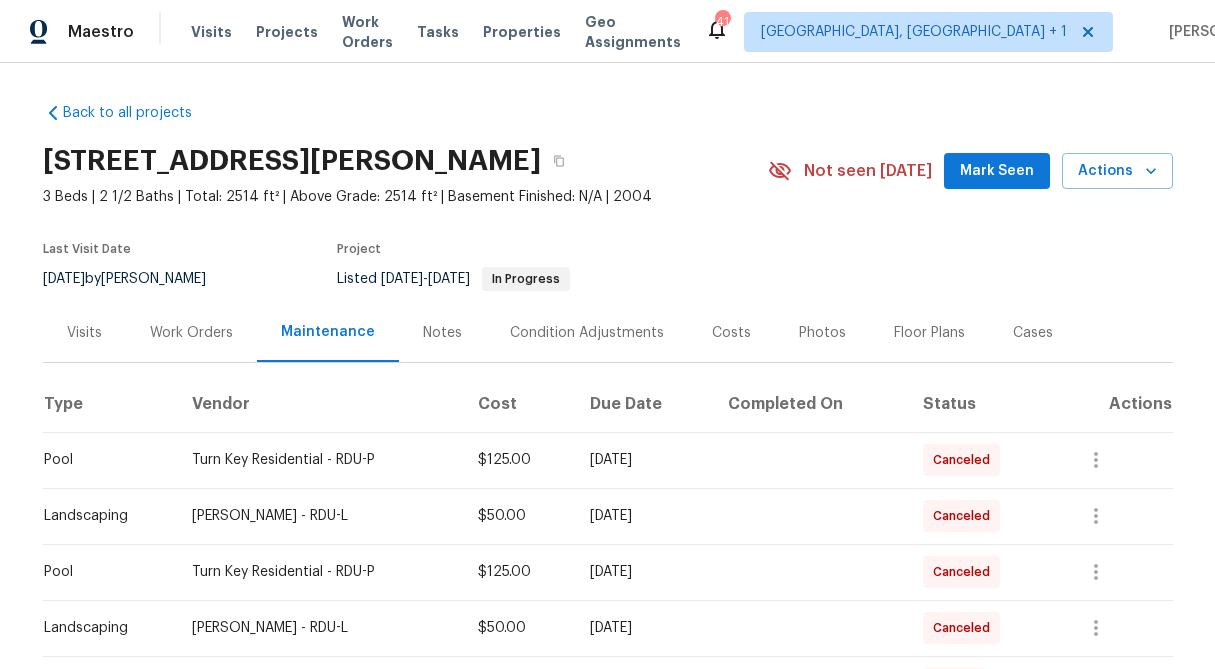 click on "Work Orders" at bounding box center [191, 333] 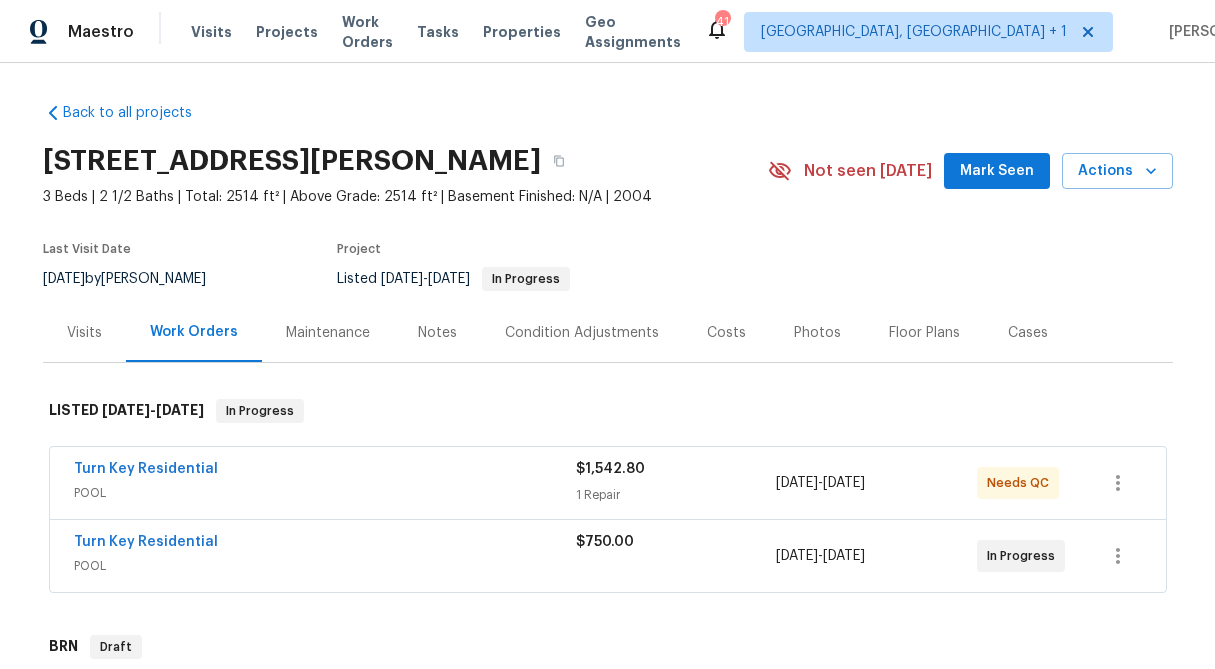 click on "1 Repair" at bounding box center [676, 495] 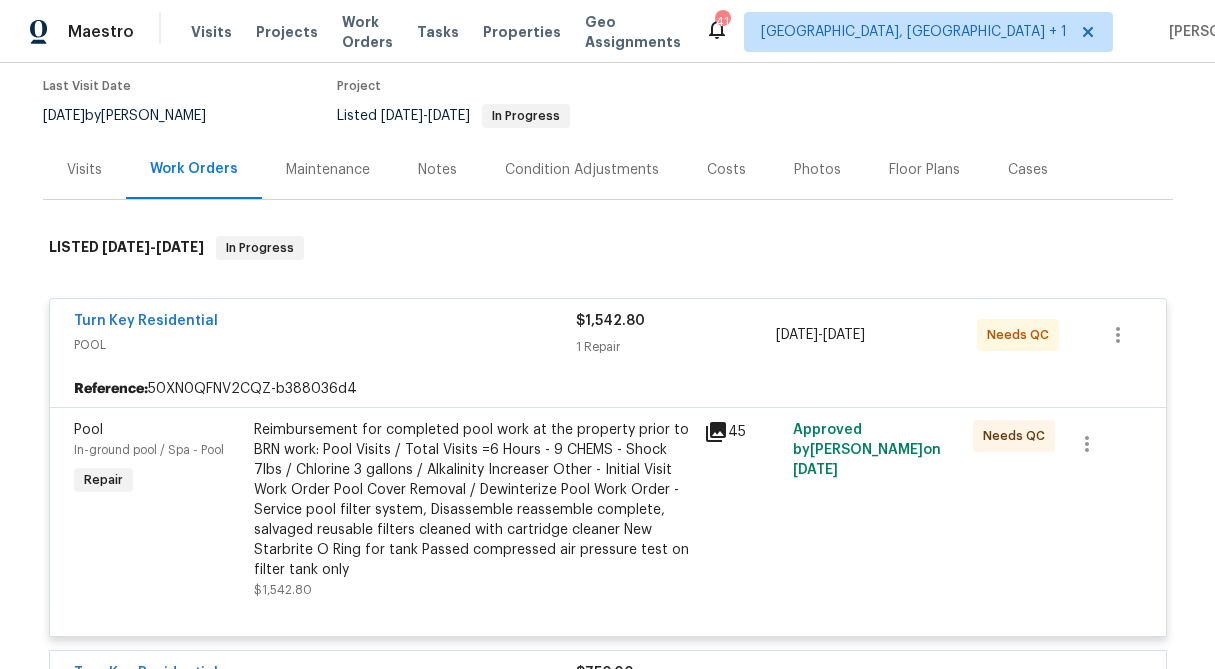 scroll, scrollTop: 164, scrollLeft: 0, axis: vertical 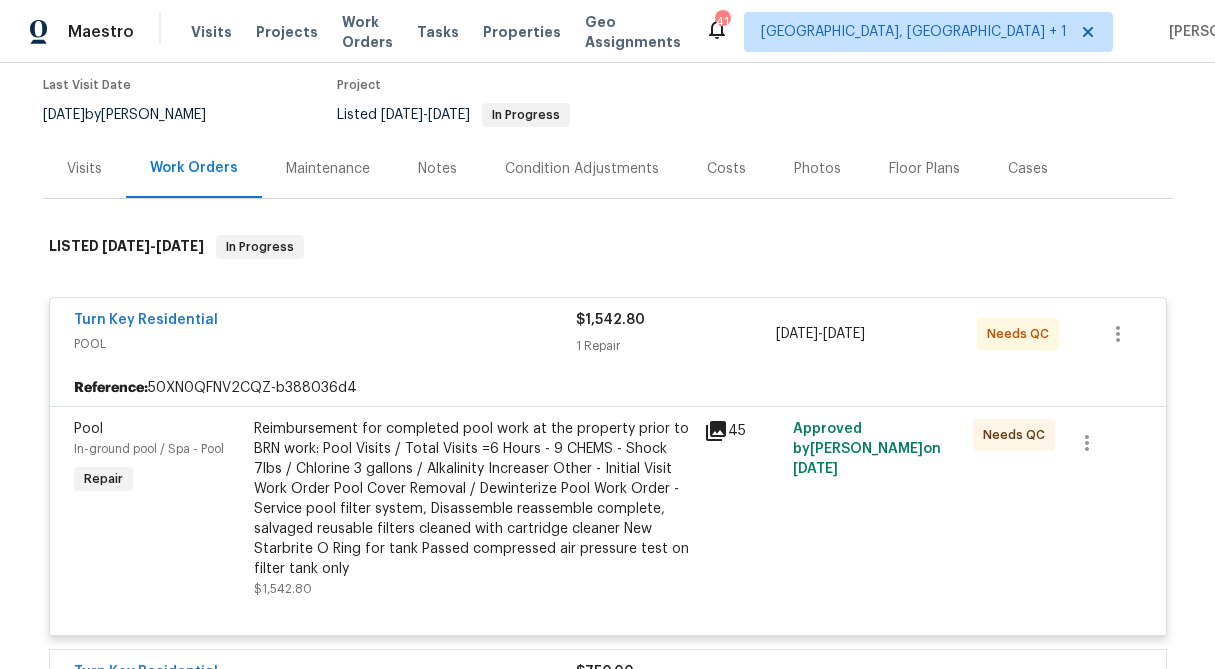 click on "$1,542.80 1 Repair" at bounding box center [676, 334] 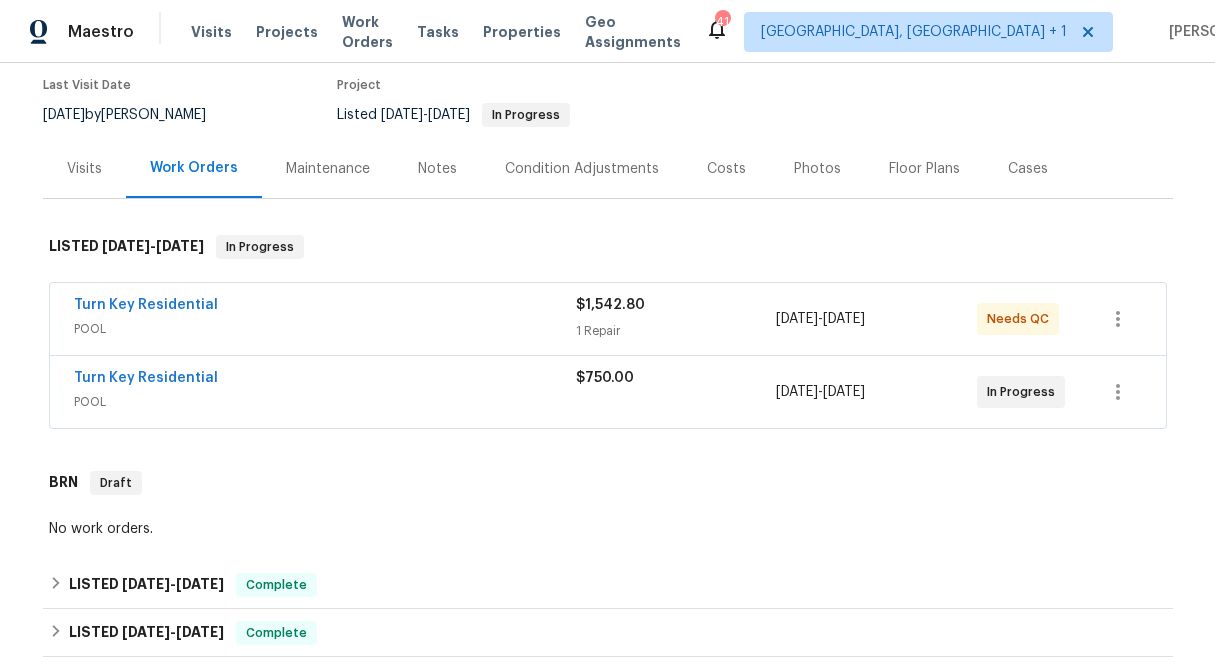 click on "$750.00" at bounding box center [676, 392] 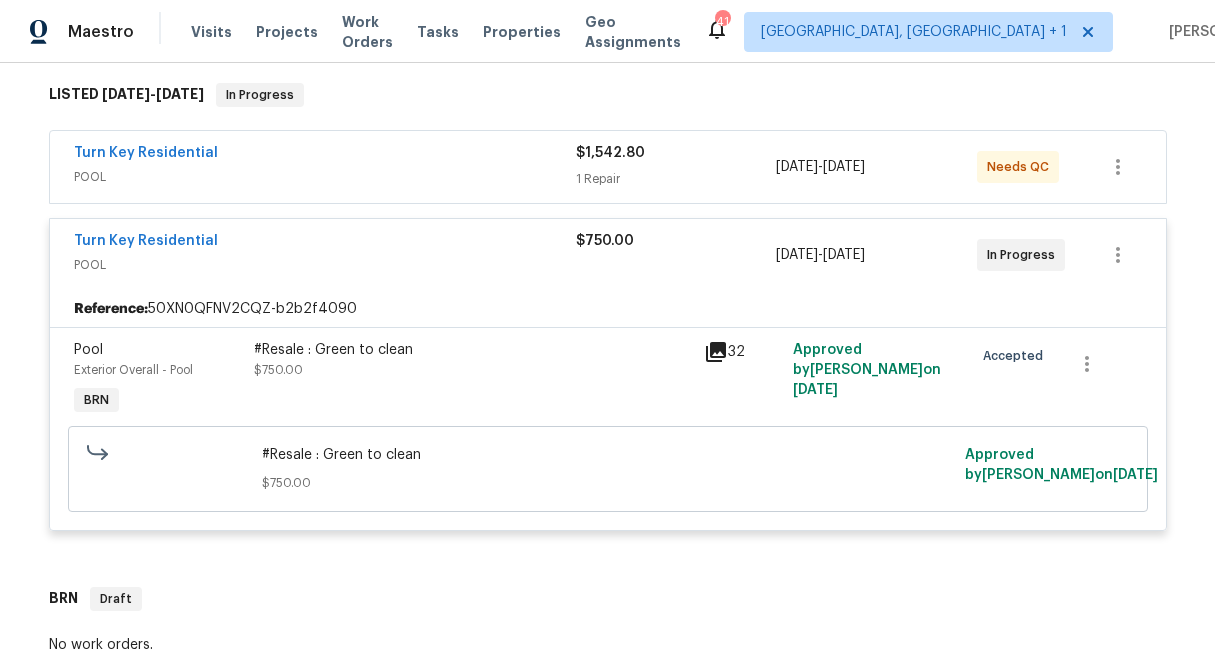 scroll, scrollTop: 365, scrollLeft: 0, axis: vertical 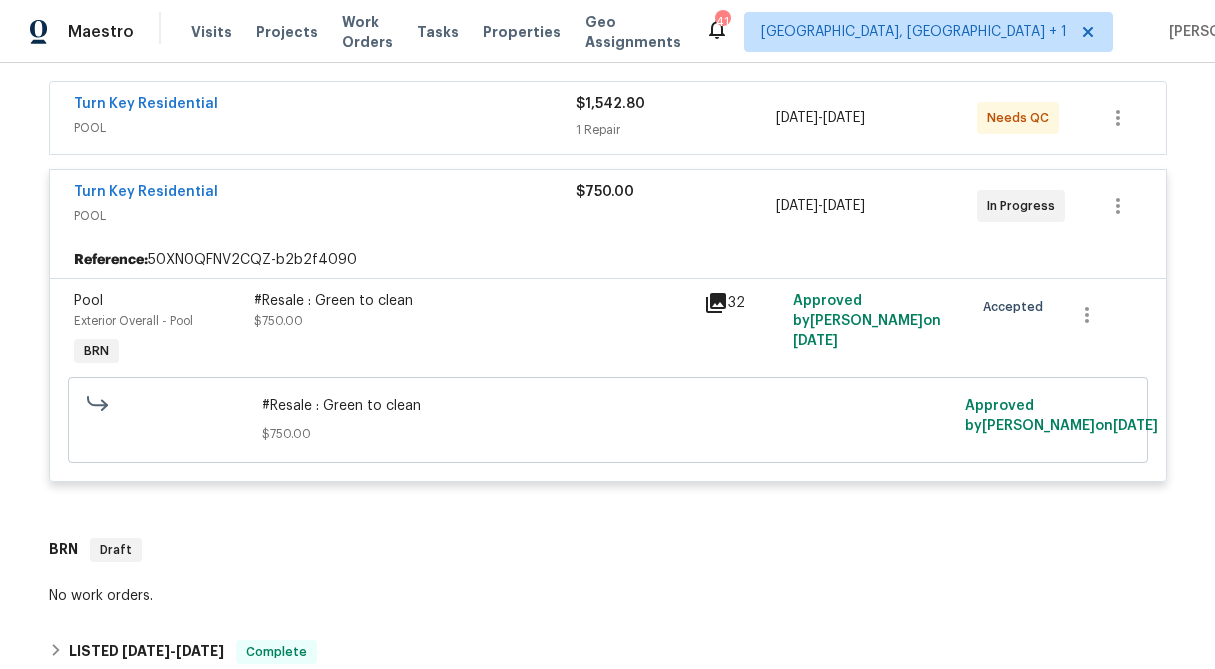 click on "$750.00" at bounding box center [676, 206] 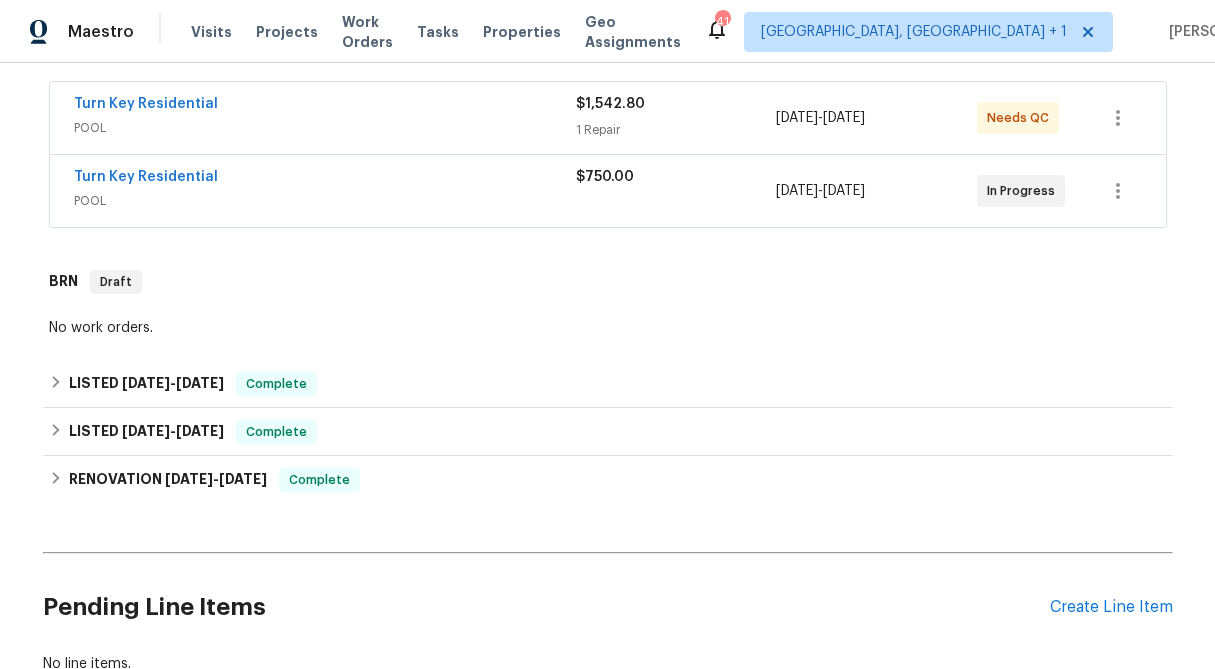 click on "$1,542.80 1 Repair" at bounding box center [676, 118] 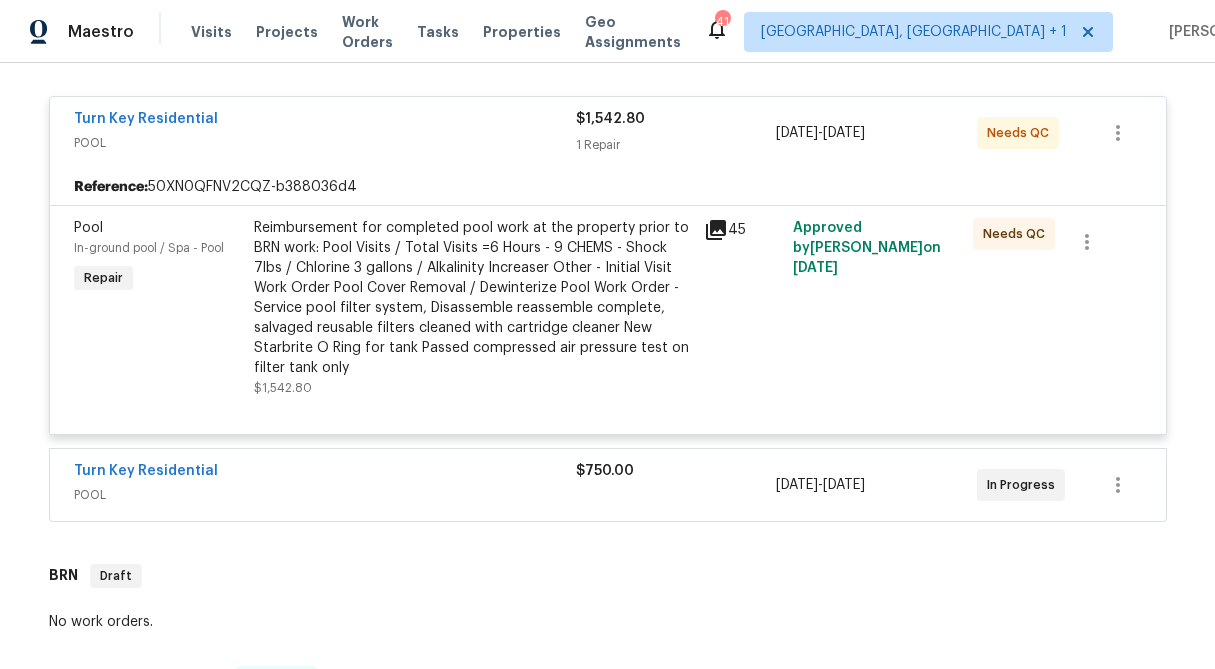 click 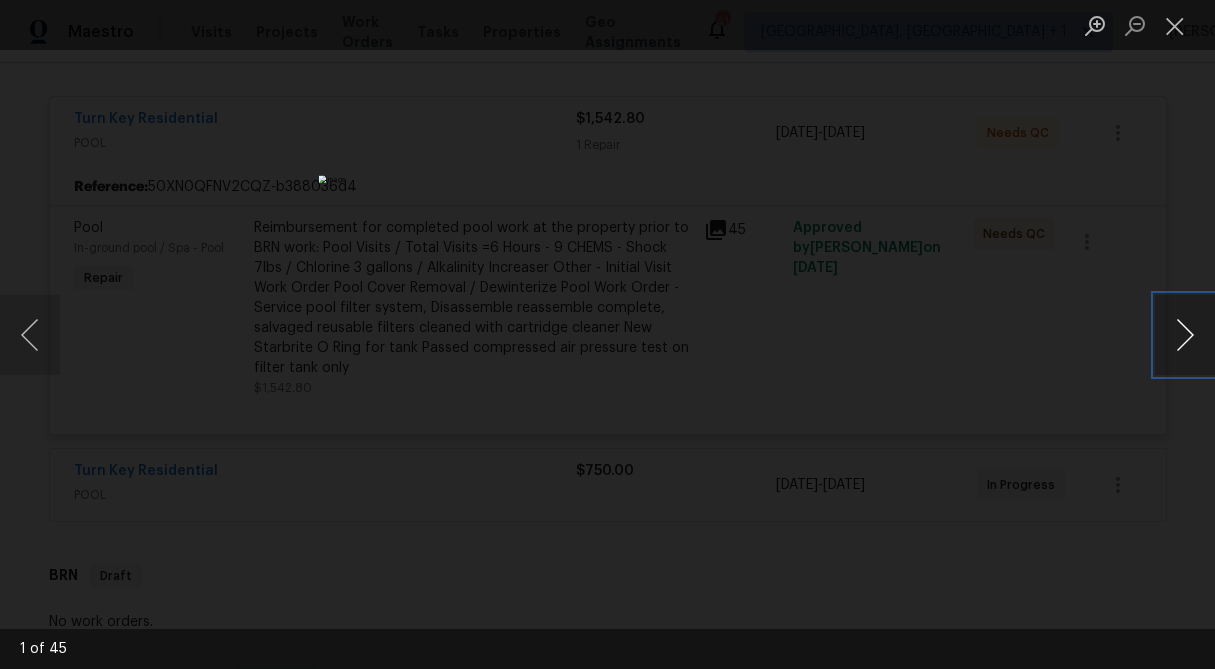 click at bounding box center (1185, 335) 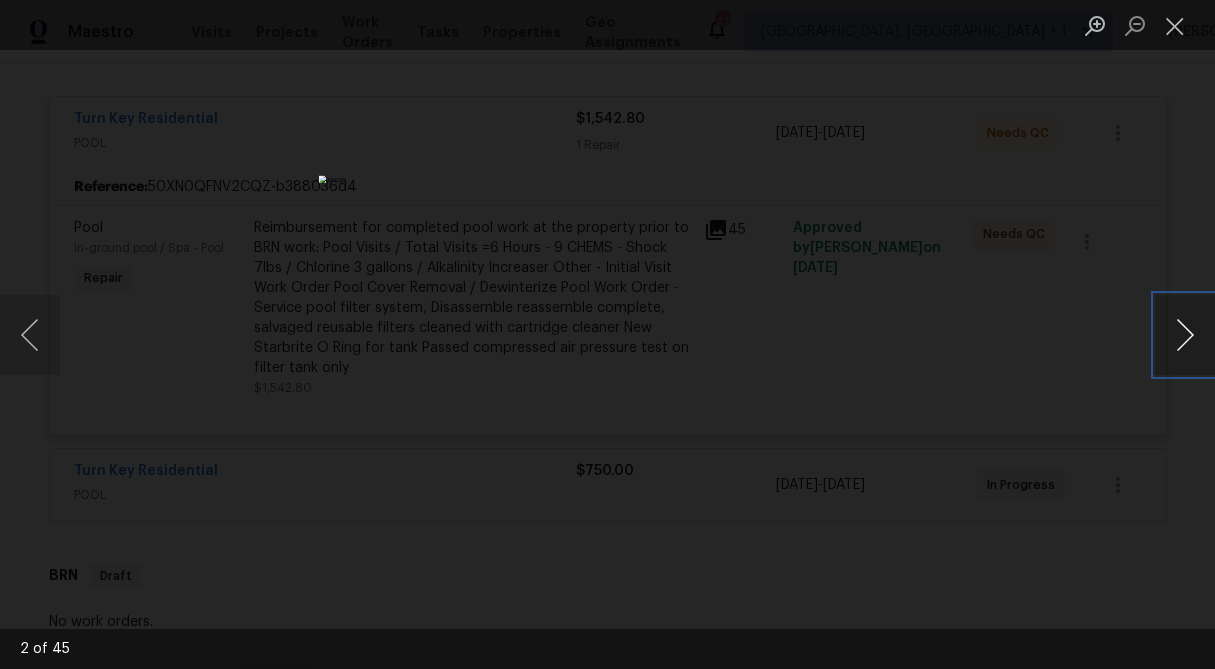 click at bounding box center (1185, 335) 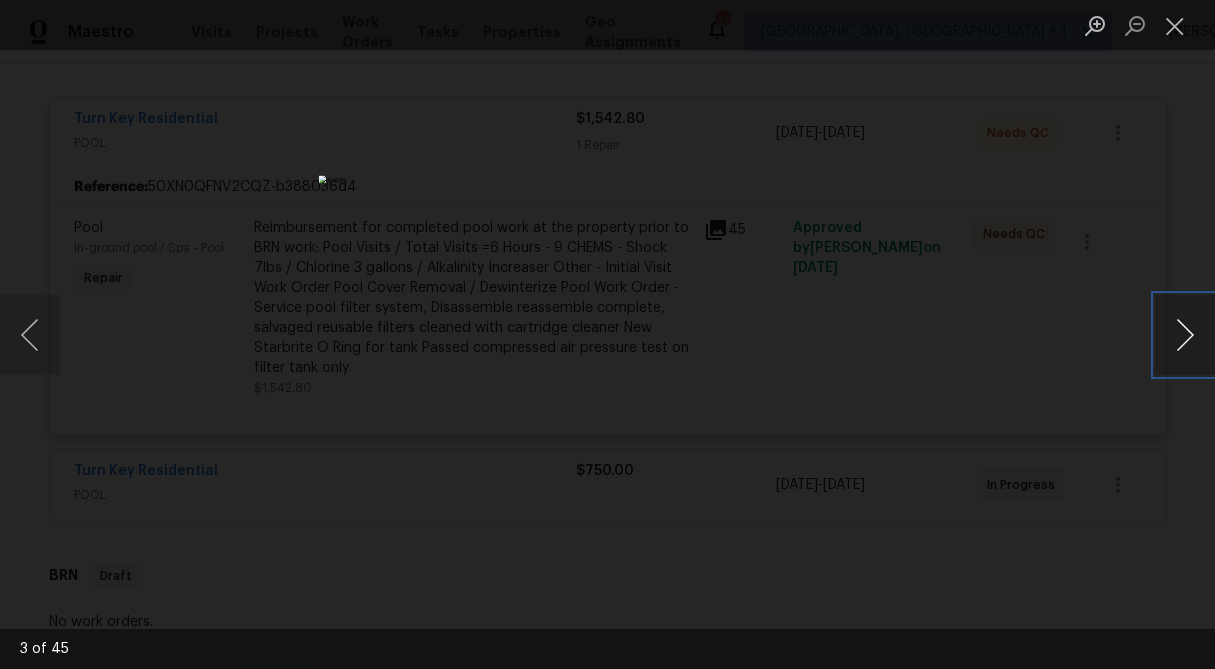 click at bounding box center (1185, 335) 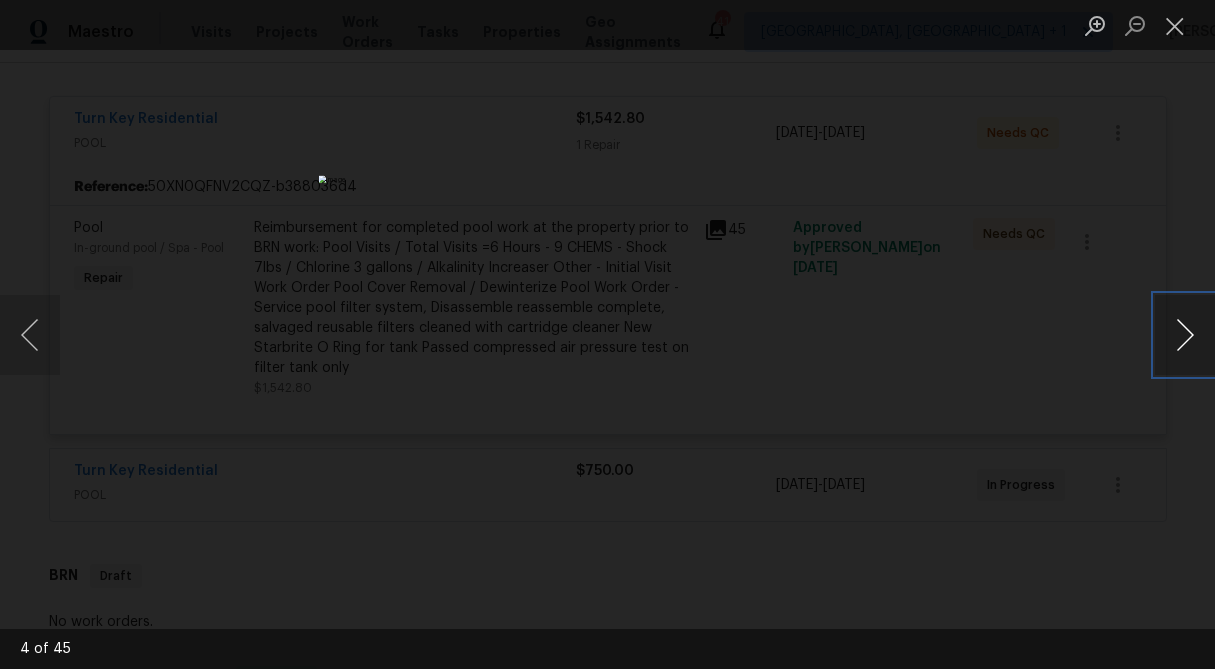click at bounding box center [1185, 335] 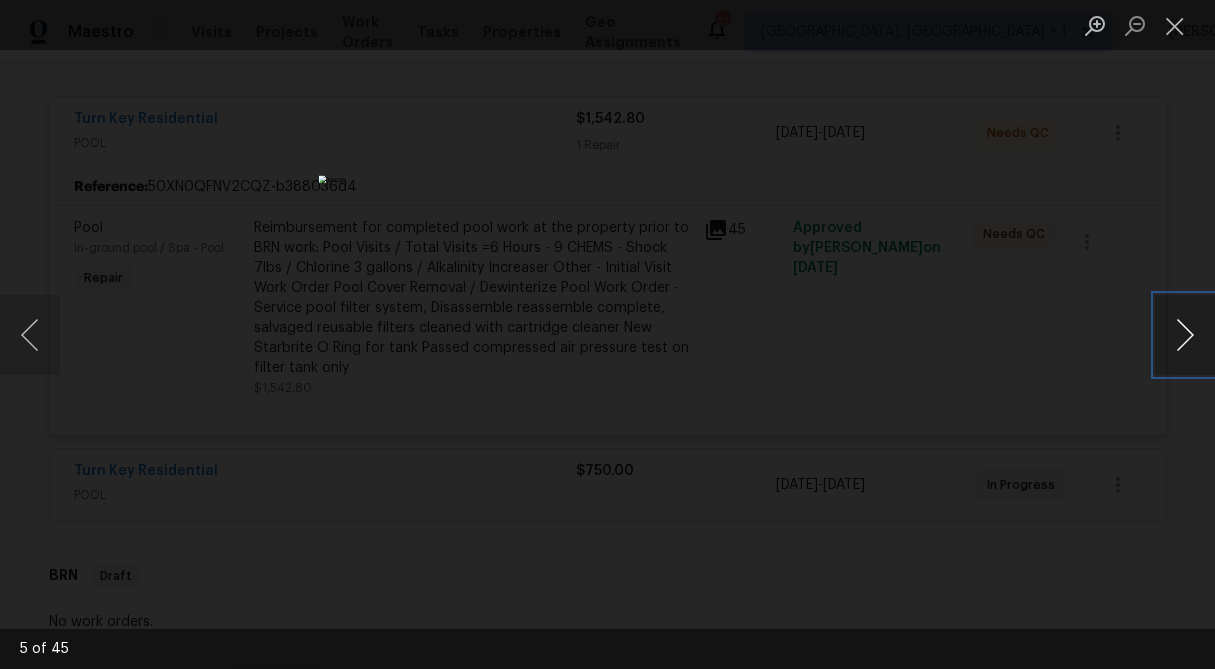click at bounding box center [1185, 335] 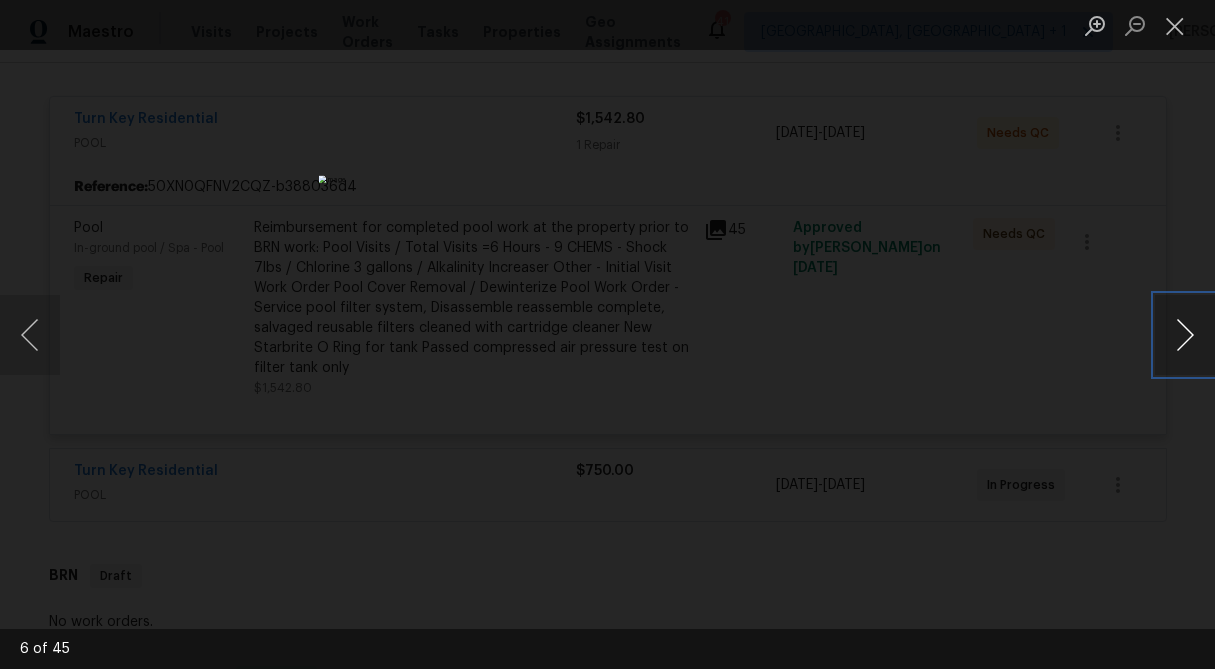 click at bounding box center (1185, 335) 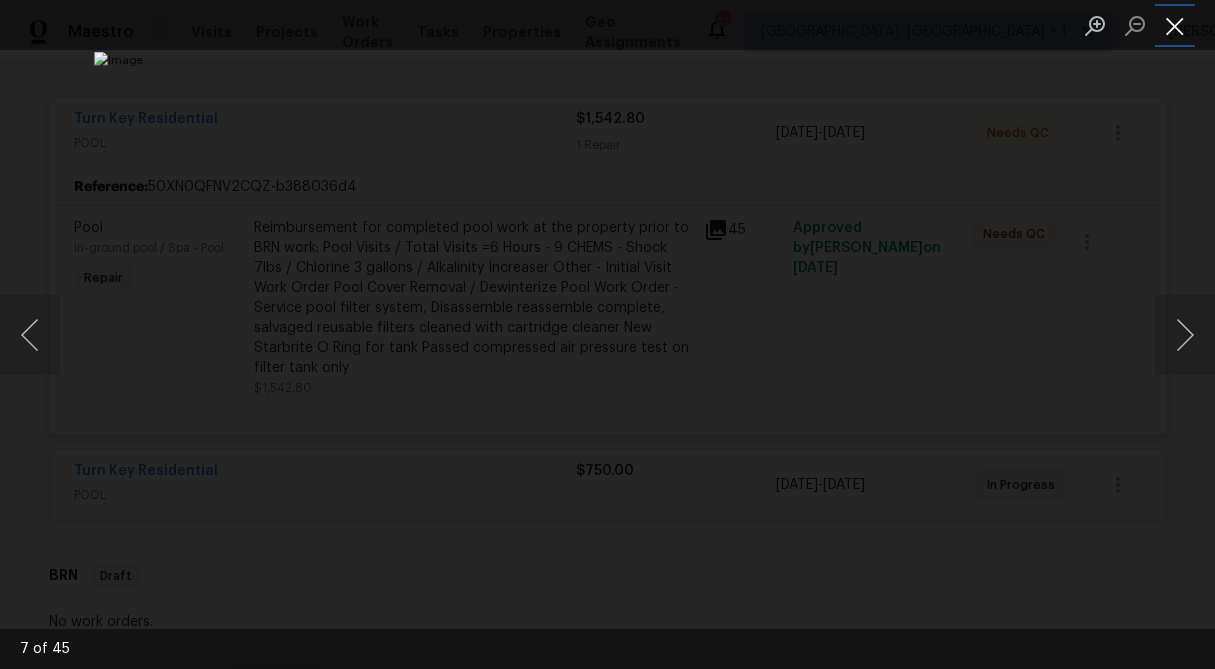 click at bounding box center [1175, 25] 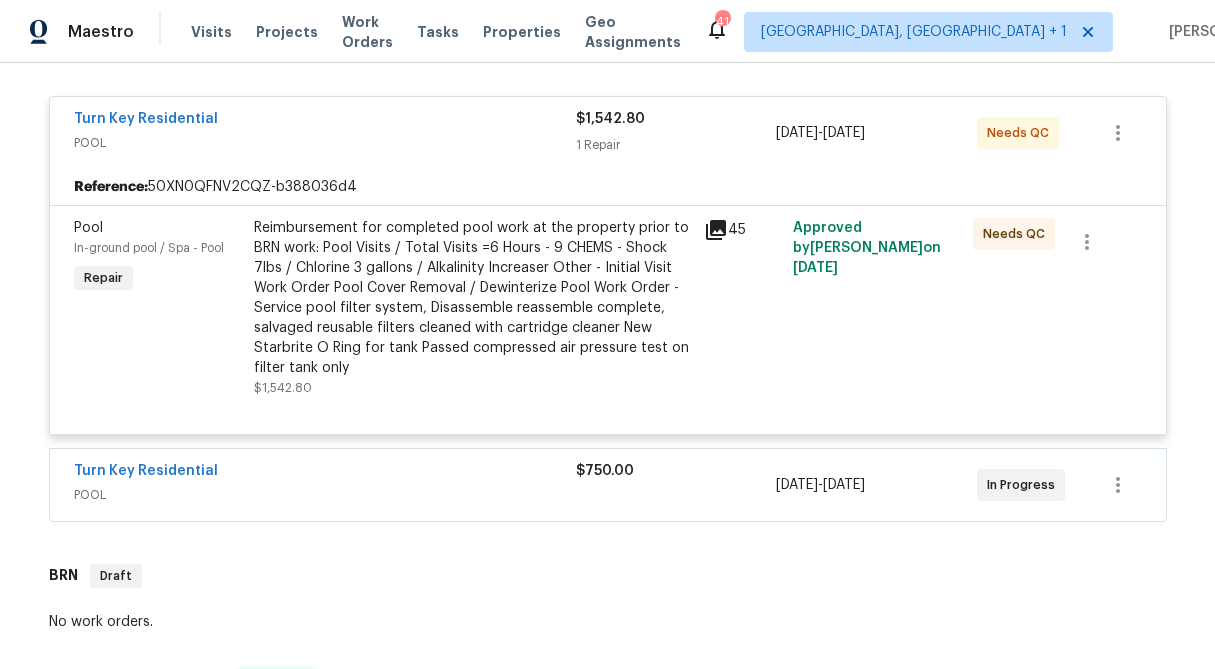click on "Reimbursement for completed pool work at the property prior to BRN work:
Pool Visits / Total Visits =6
Hours - 9
CHEMS - Shock 7lbs / Chlorine 3 gallons / Alkalinity Increaser
Other - Initial Visit Work Order Pool Cover Removal / Dewinterize Pool
Work Order - Service pool filter system, Disassemble reassemble complete, salvaged reusable filters cleaned with cartridge cleaner
New Starbrite O Ring for tank
Passed compressed air pressure test on filter tank only" at bounding box center [473, 298] 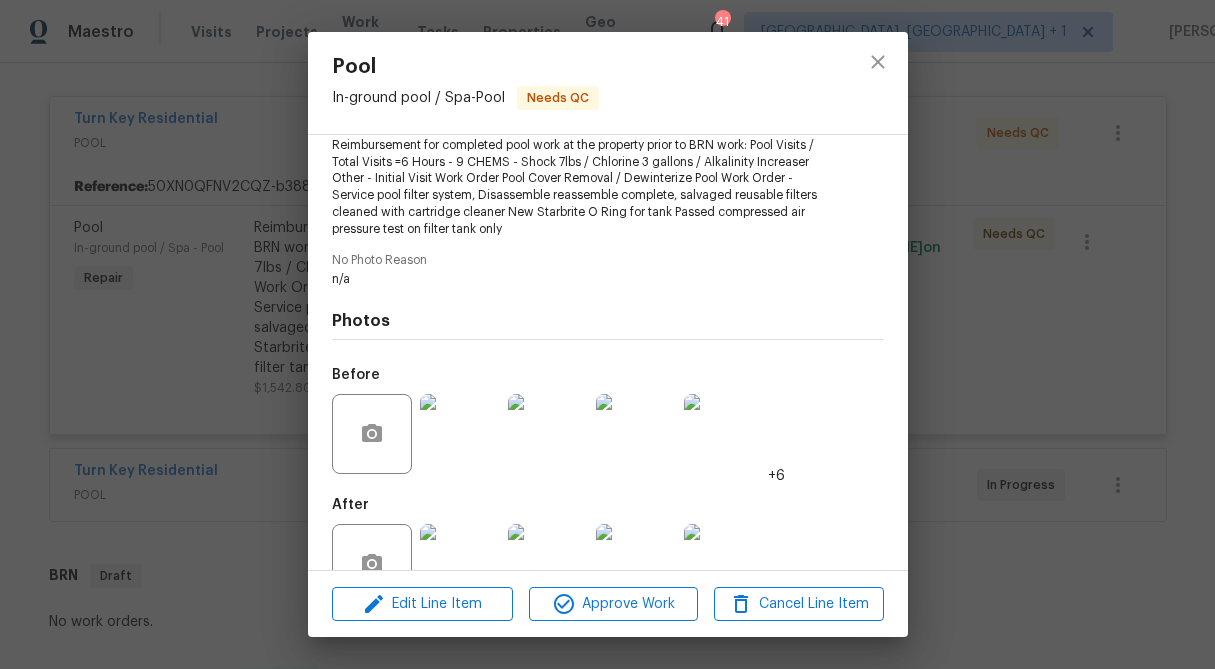 scroll, scrollTop: 285, scrollLeft: 0, axis: vertical 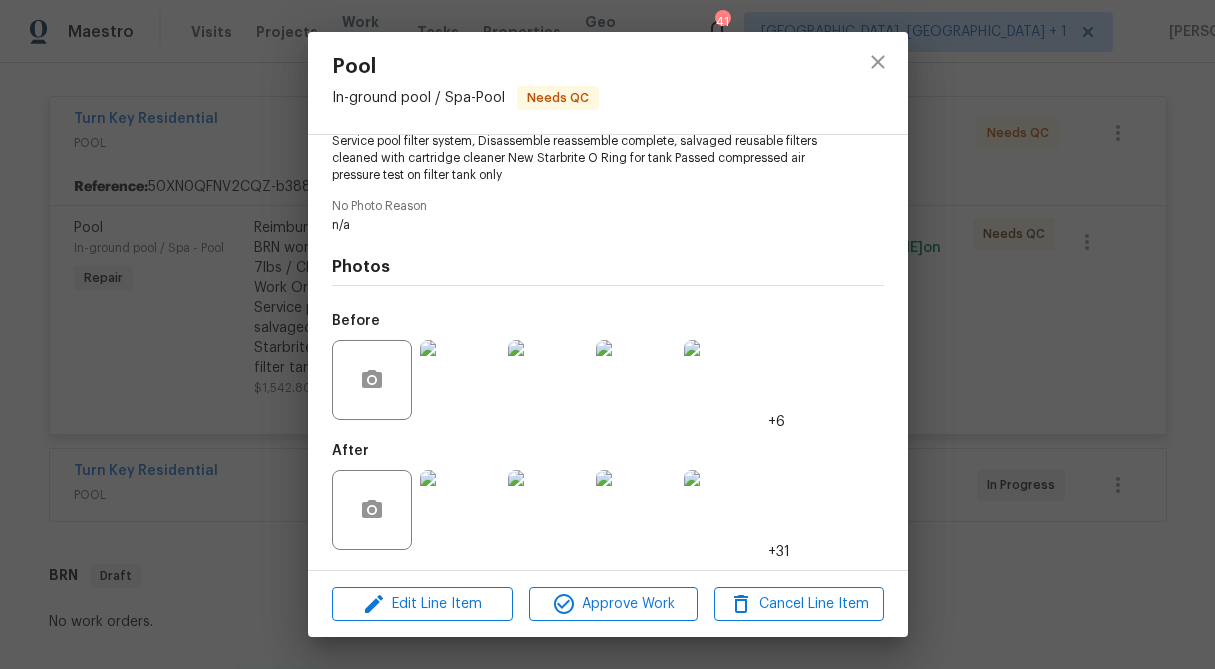 click at bounding box center [724, 510] 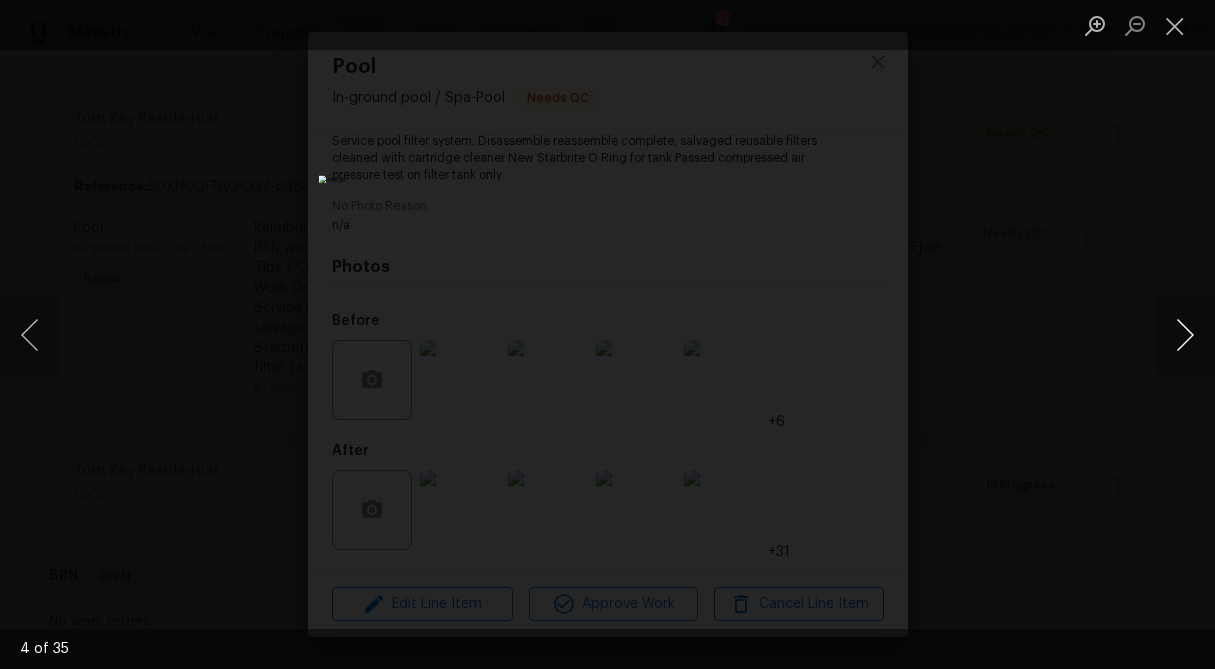 click at bounding box center (1185, 335) 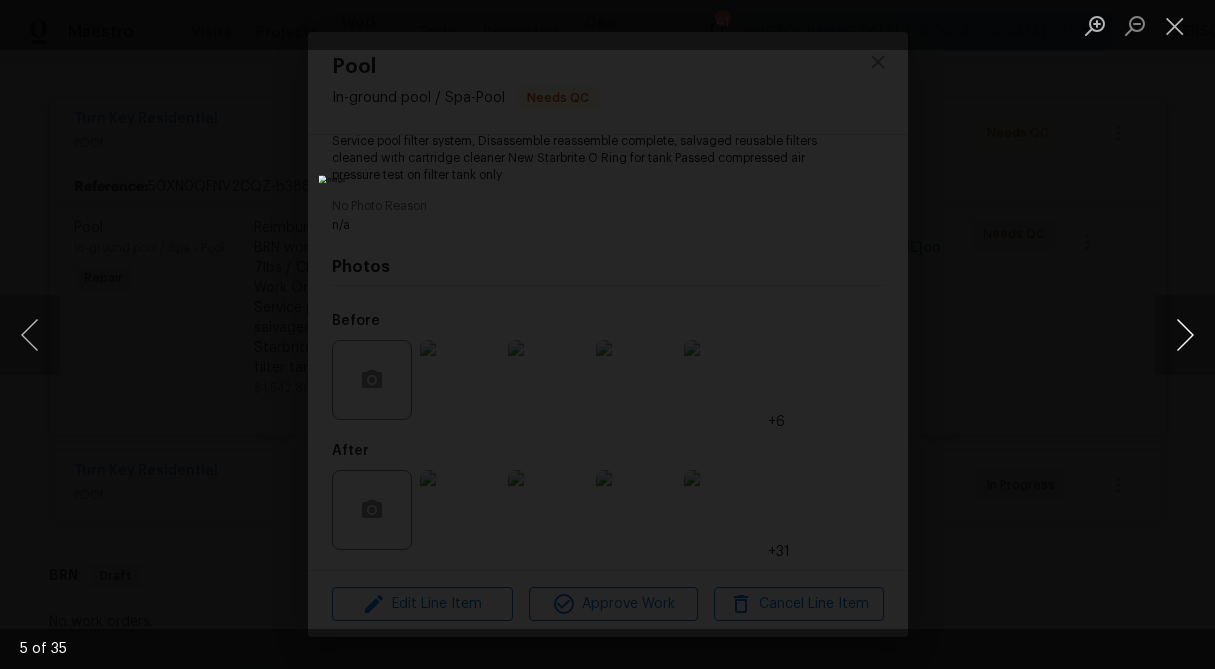 click at bounding box center (1185, 335) 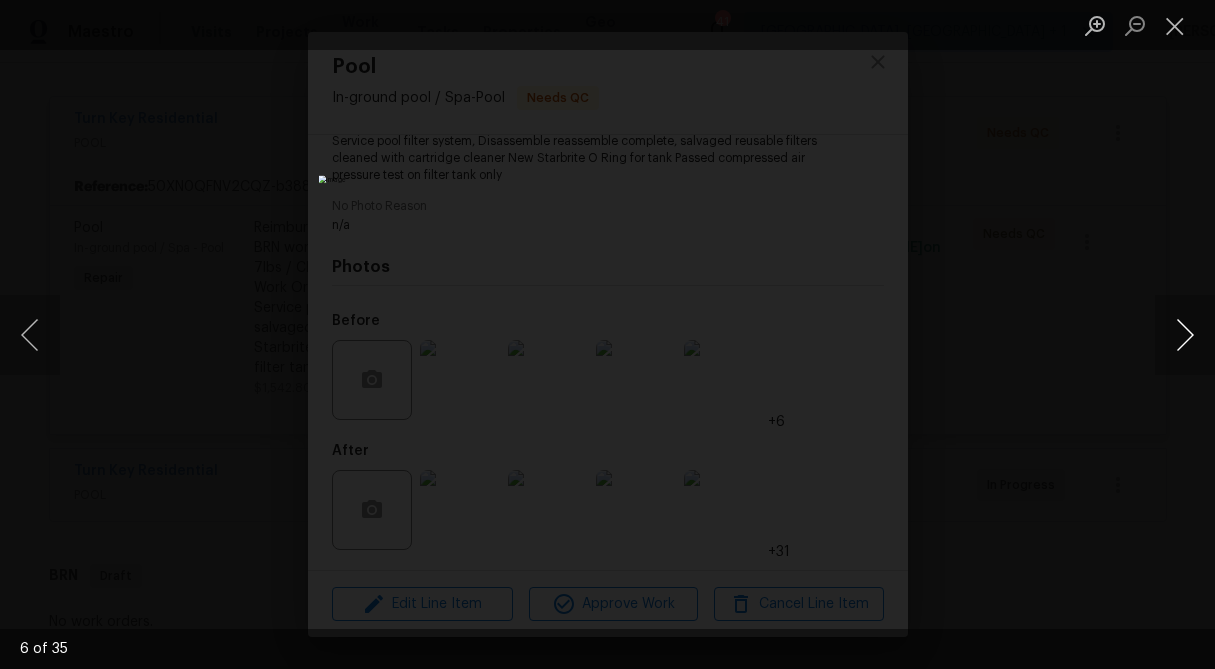 click at bounding box center [1185, 335] 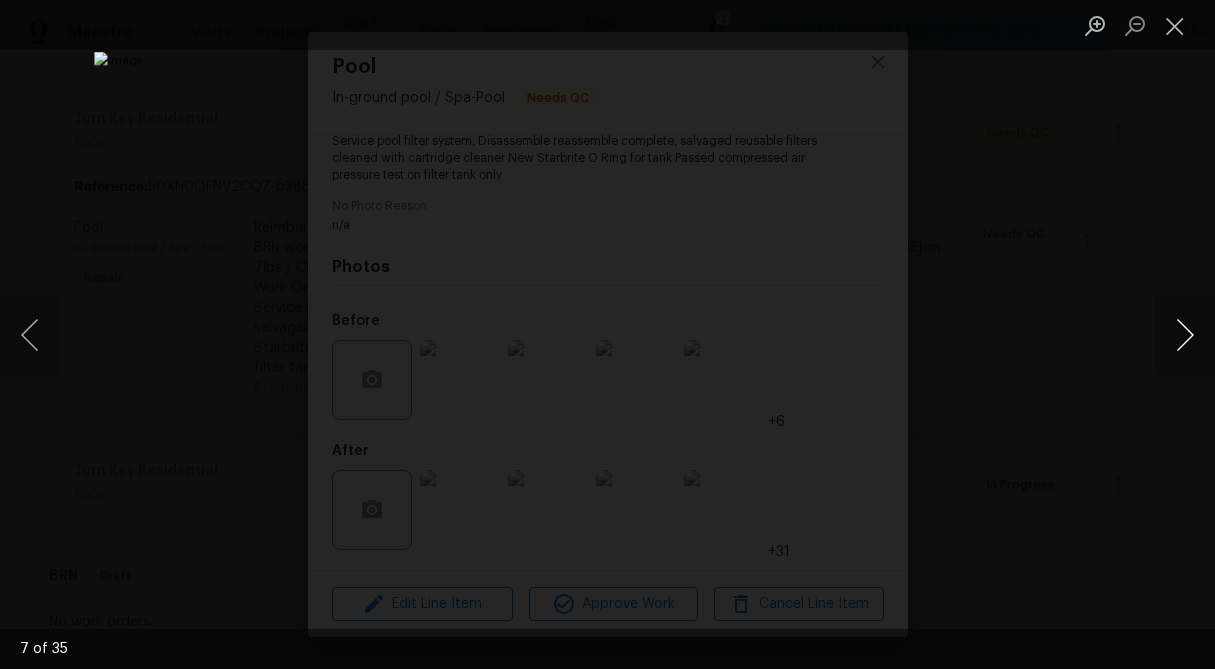 click at bounding box center [1185, 335] 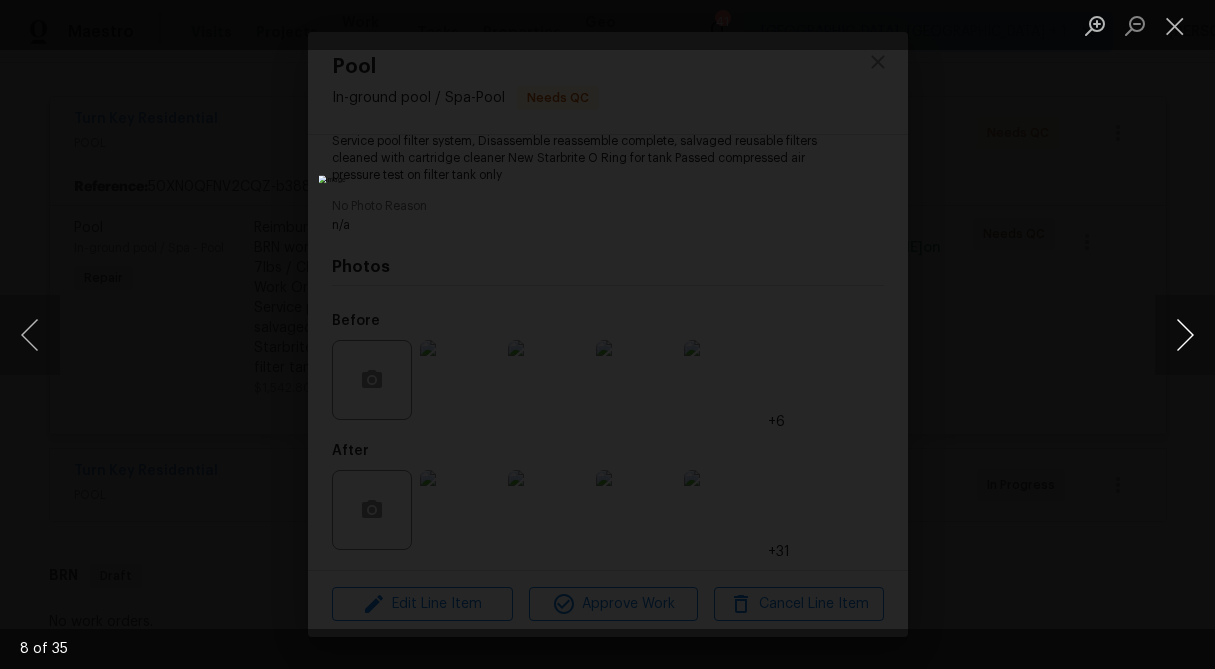 click at bounding box center (1185, 335) 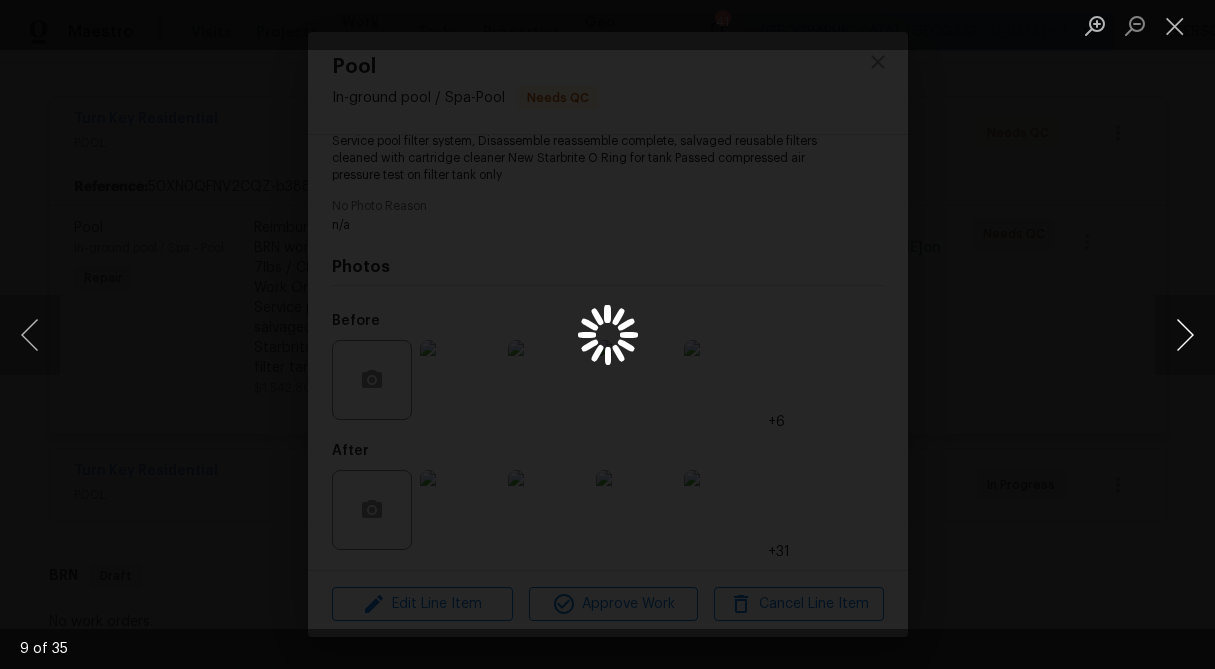 click at bounding box center (1185, 335) 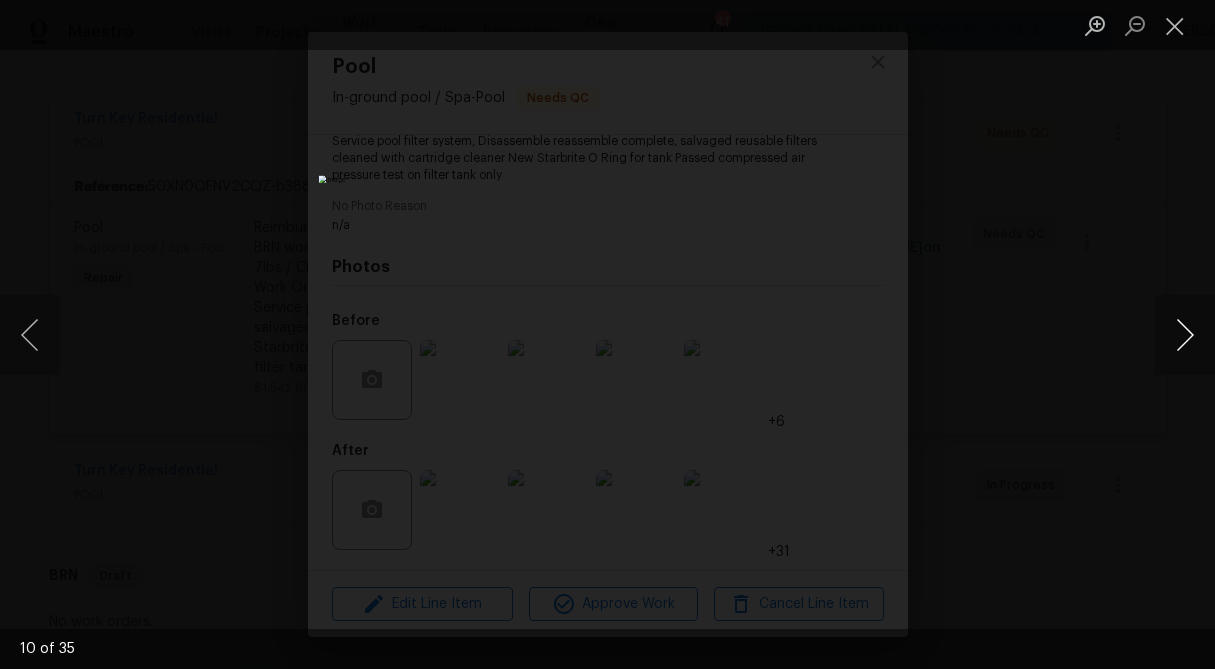 click at bounding box center (1185, 335) 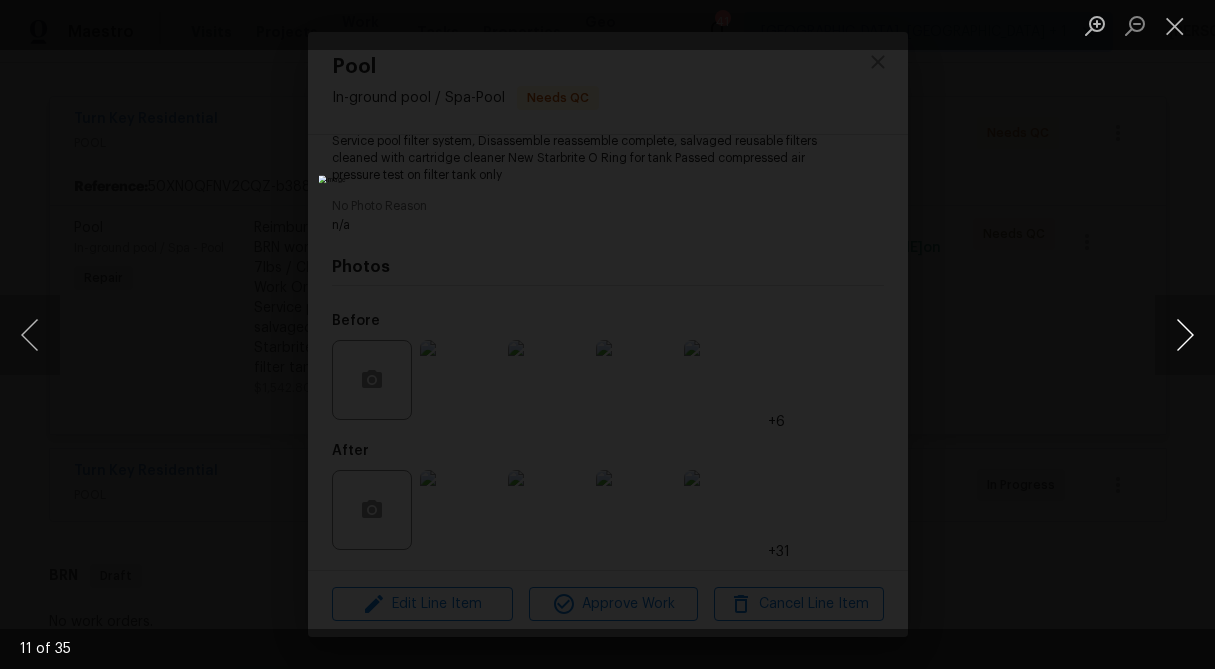 click at bounding box center (1185, 335) 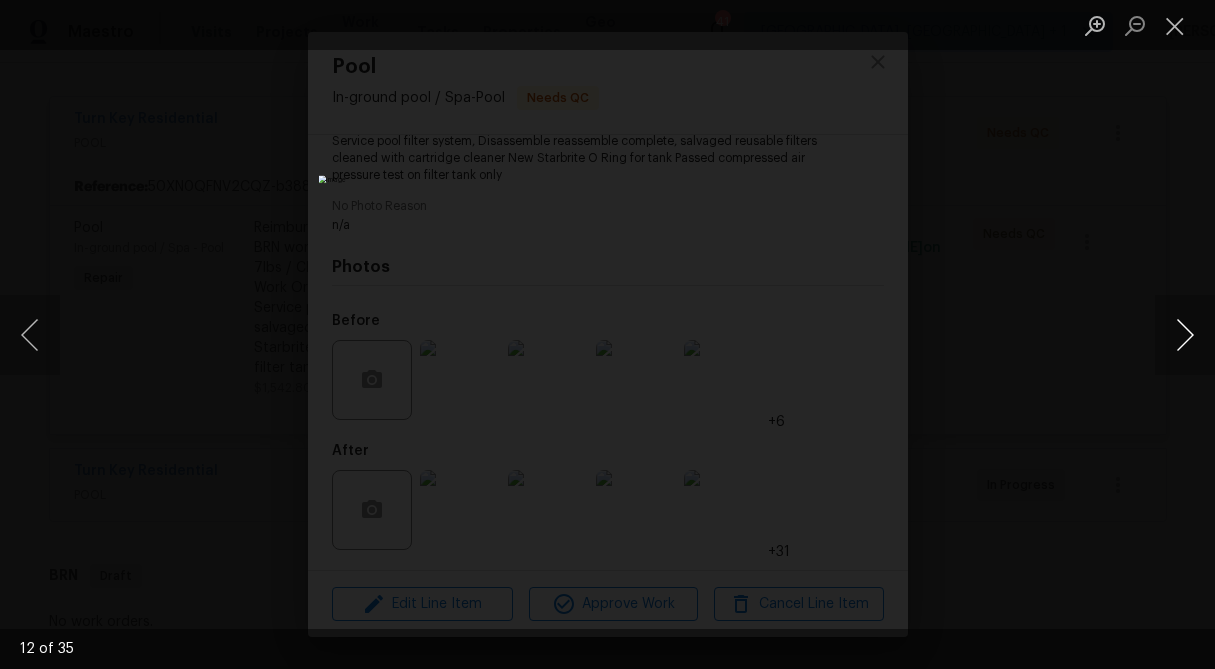 click at bounding box center [1185, 335] 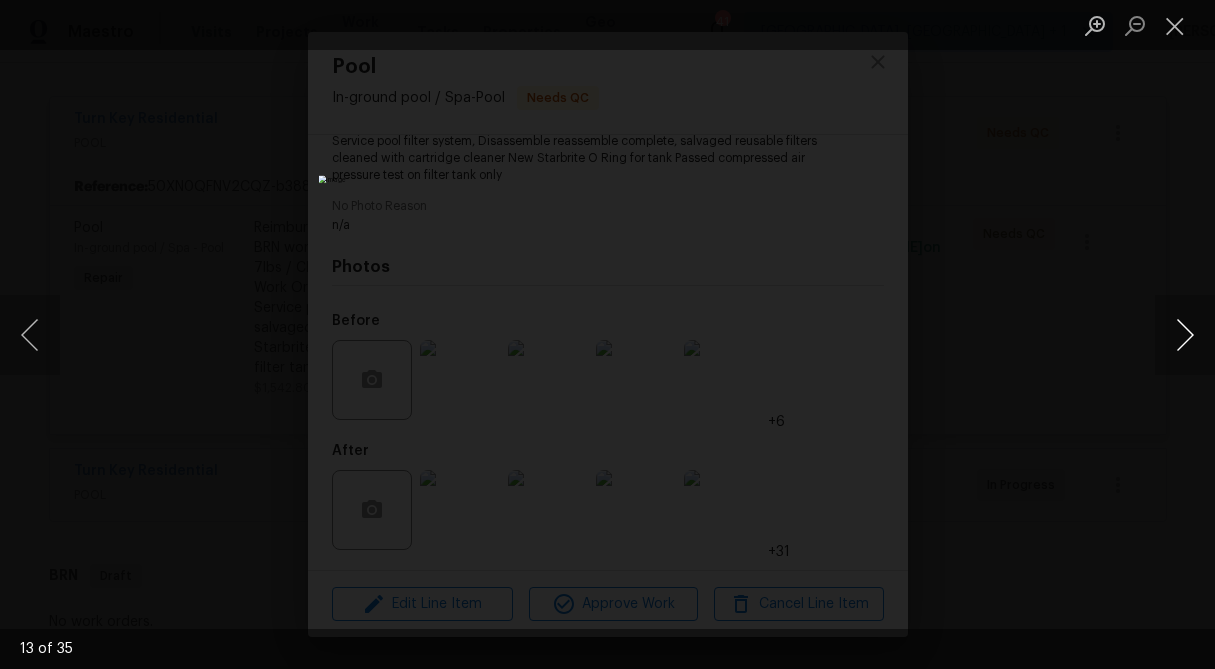 click at bounding box center [1185, 335] 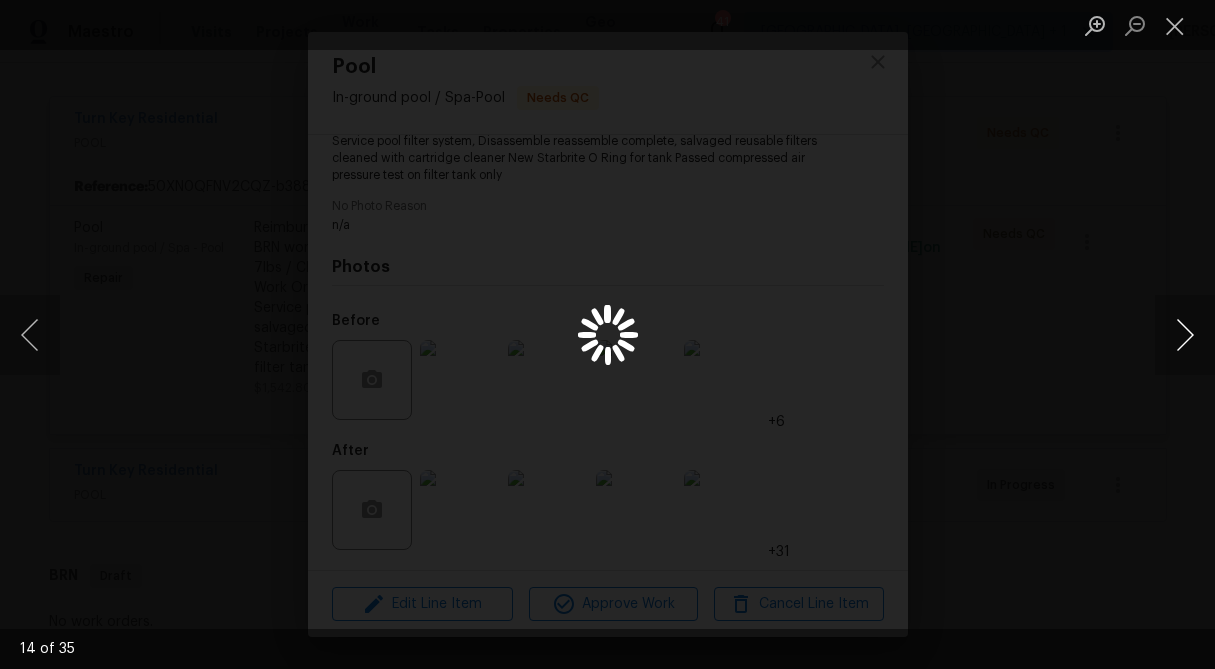 click at bounding box center [1185, 335] 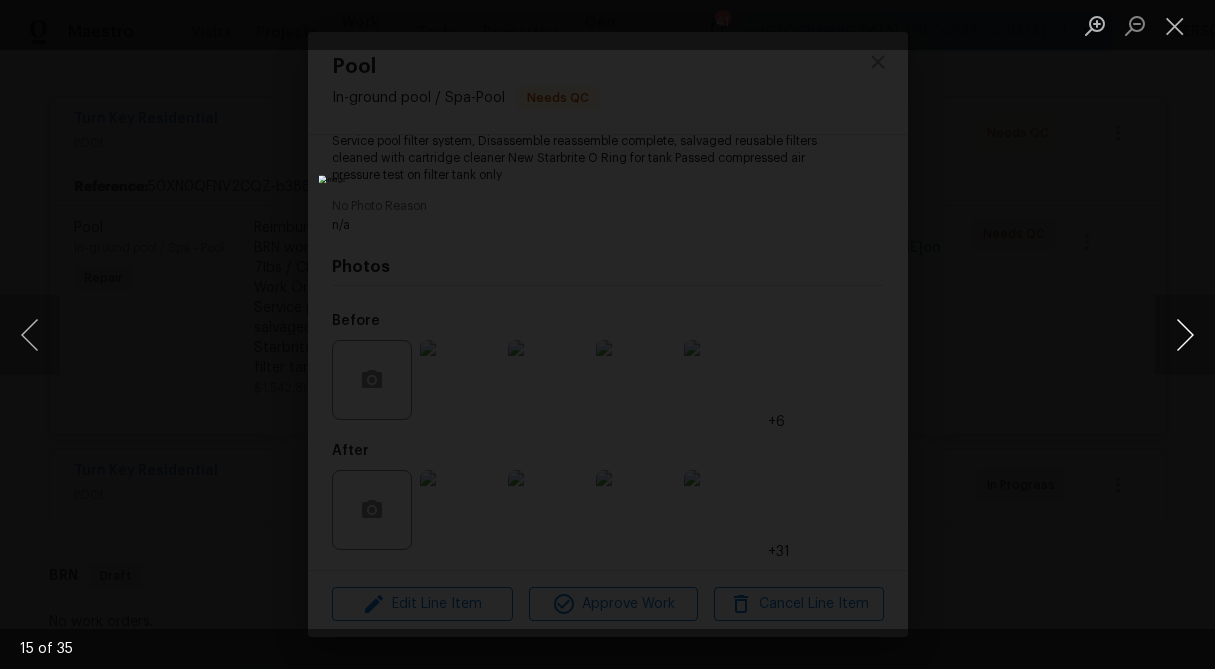 click at bounding box center [1185, 335] 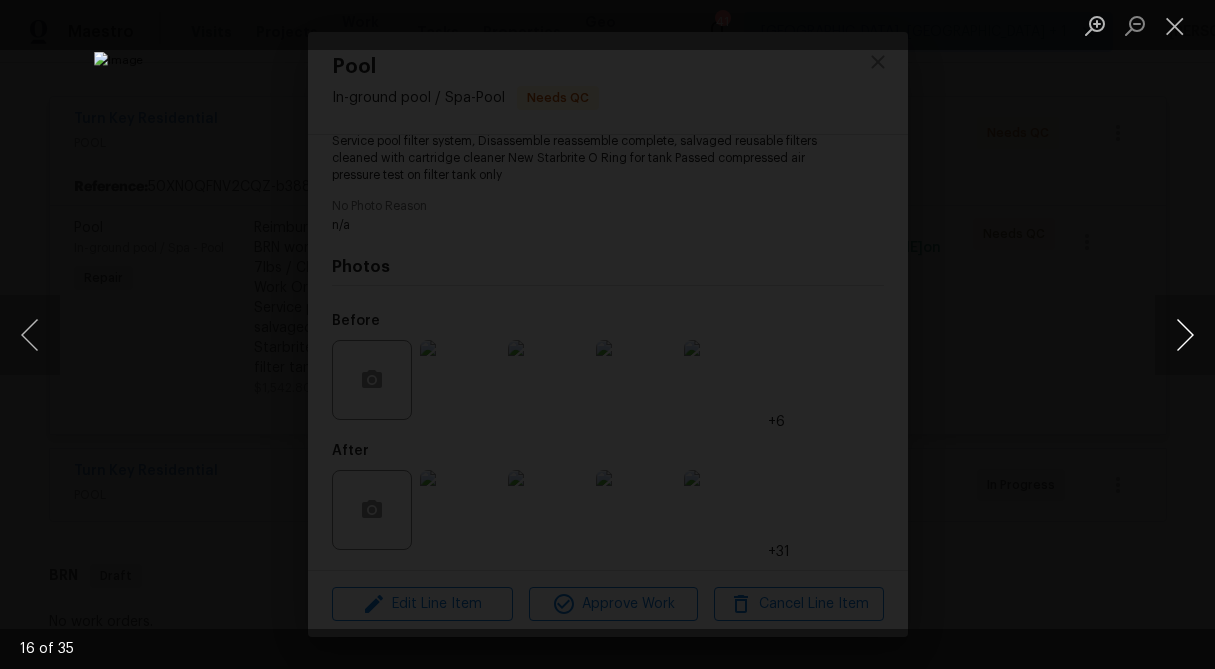 click at bounding box center [1185, 335] 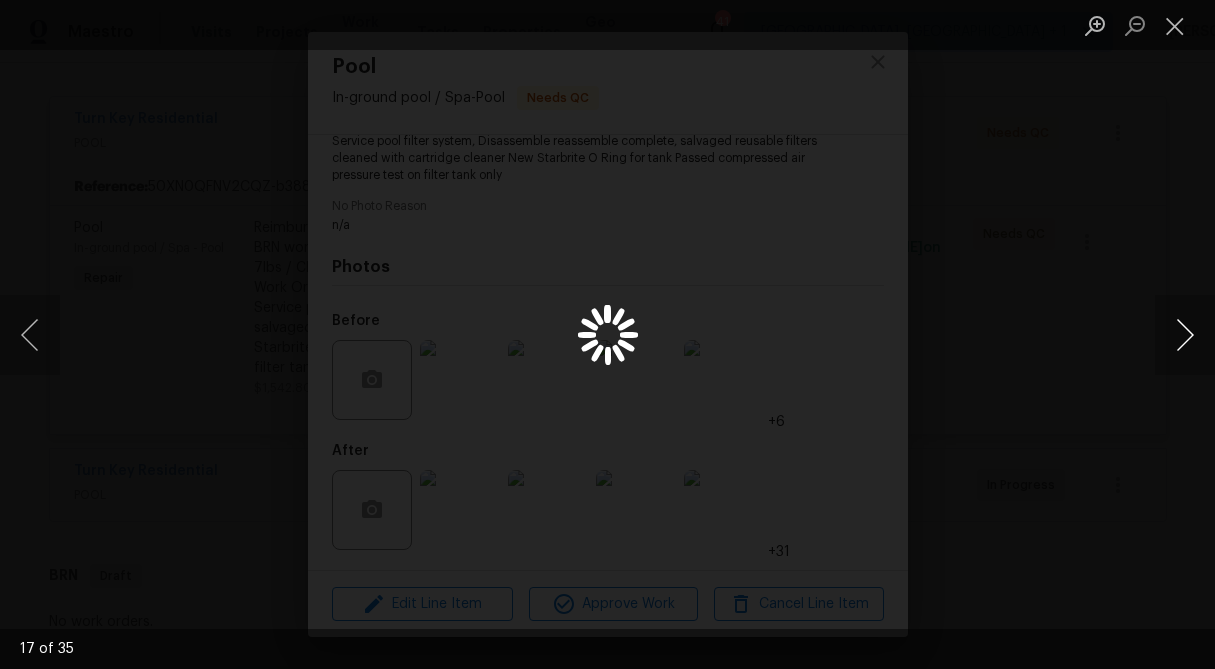 click at bounding box center [1185, 335] 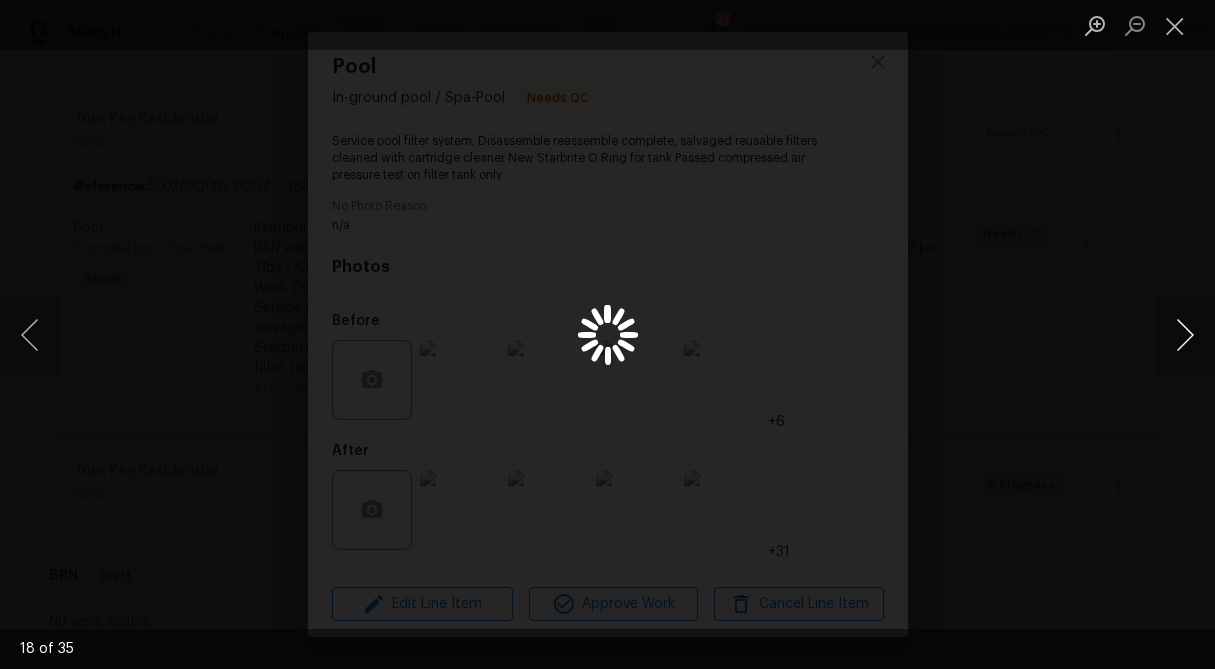 click at bounding box center (1185, 335) 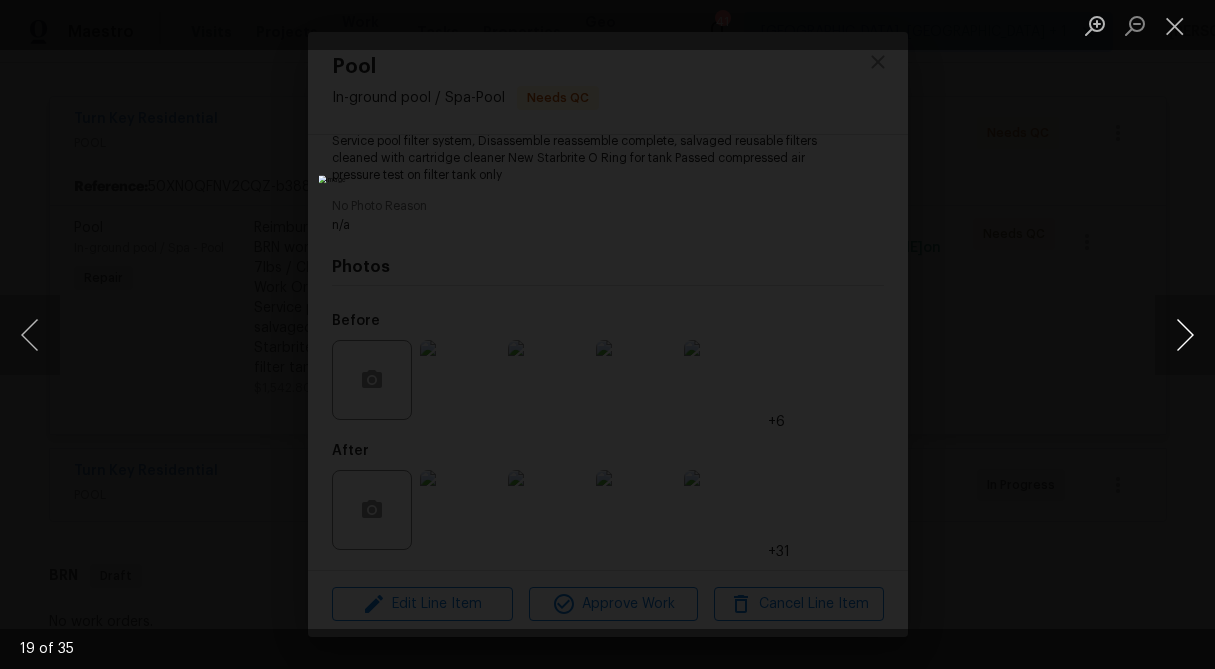 click at bounding box center (1185, 335) 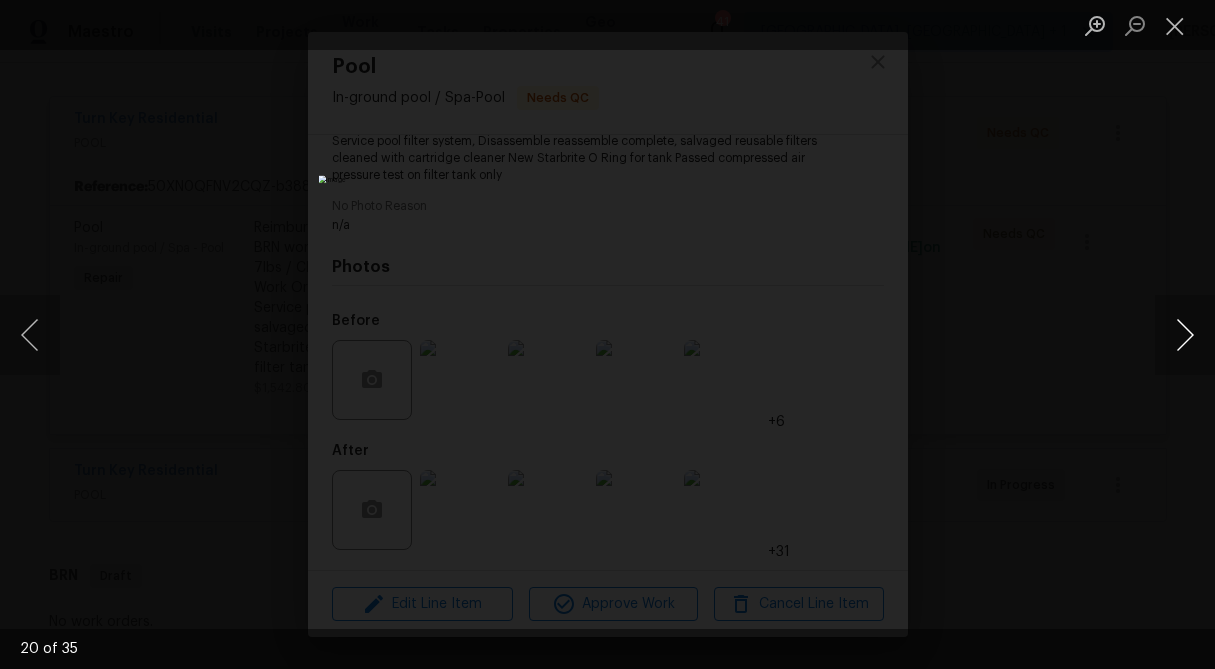 click at bounding box center (1185, 335) 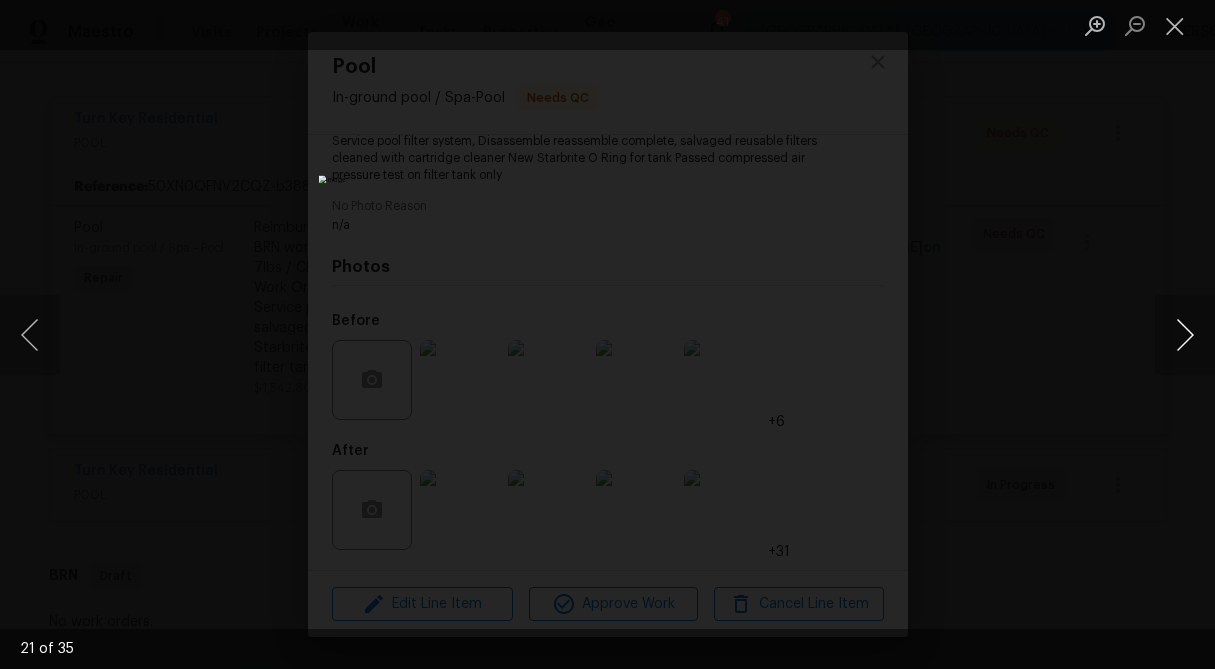 click at bounding box center (1185, 335) 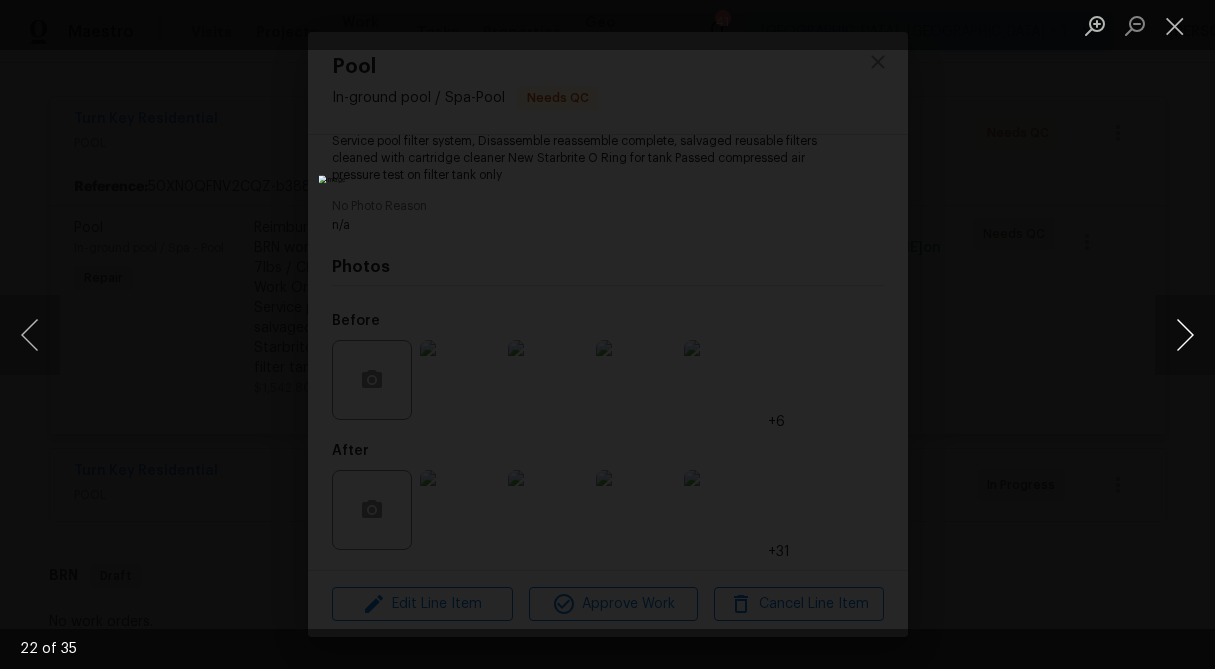 click at bounding box center (1185, 335) 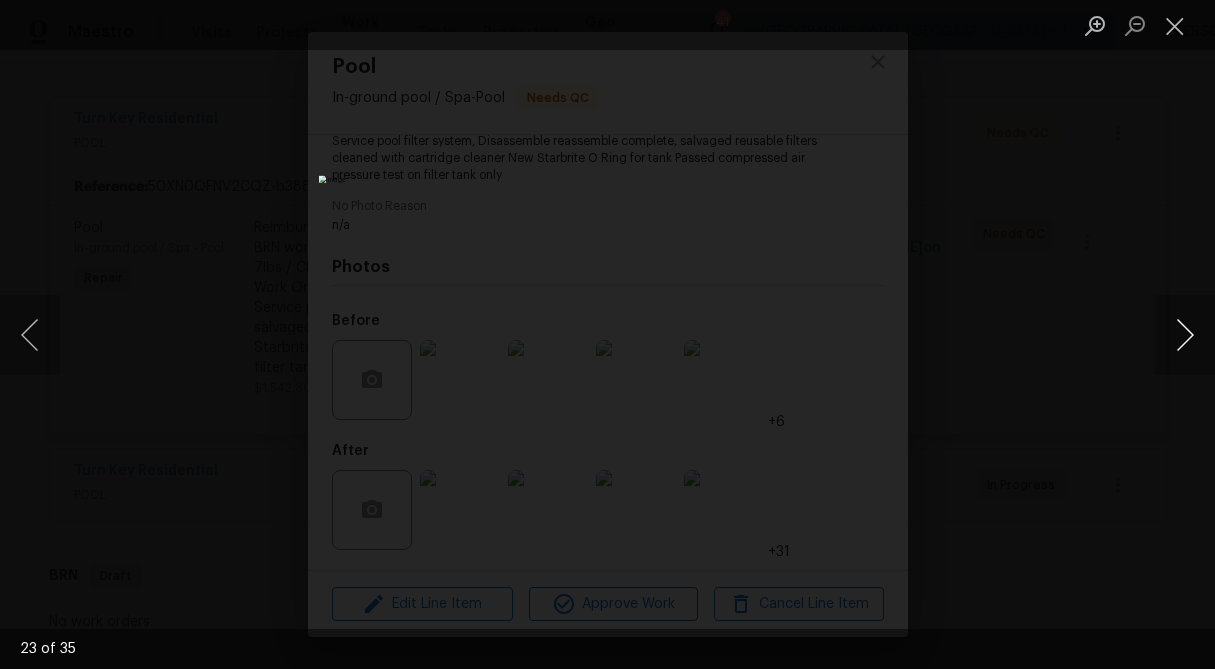 click at bounding box center [1185, 335] 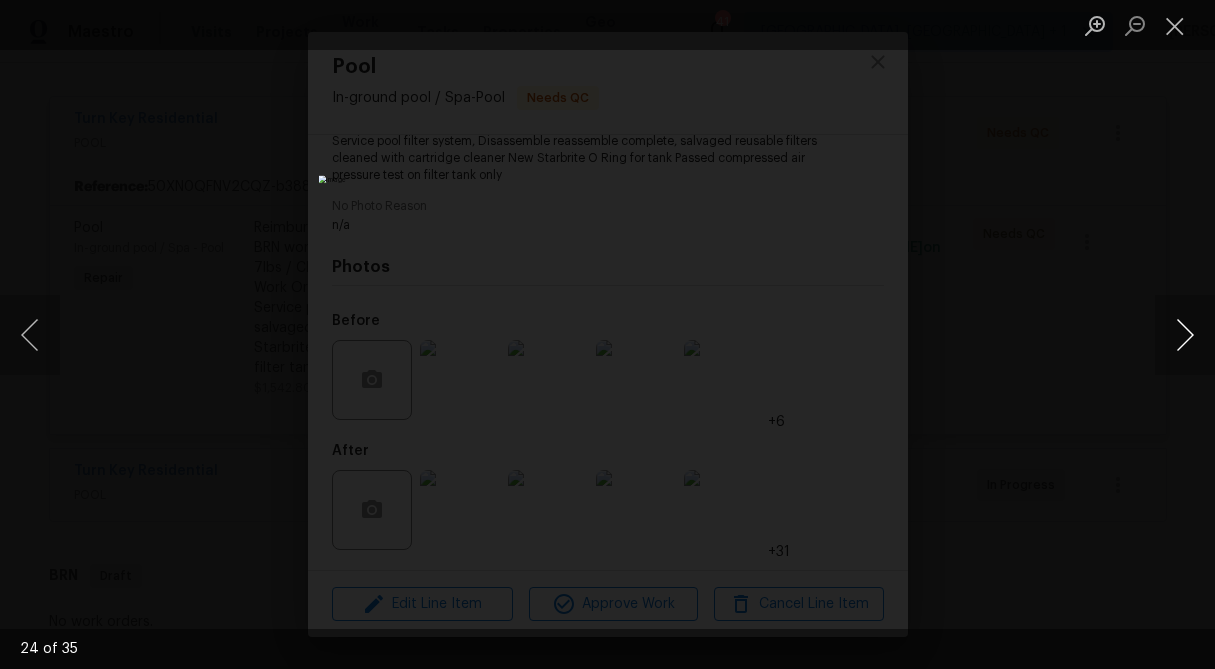 click at bounding box center [1185, 335] 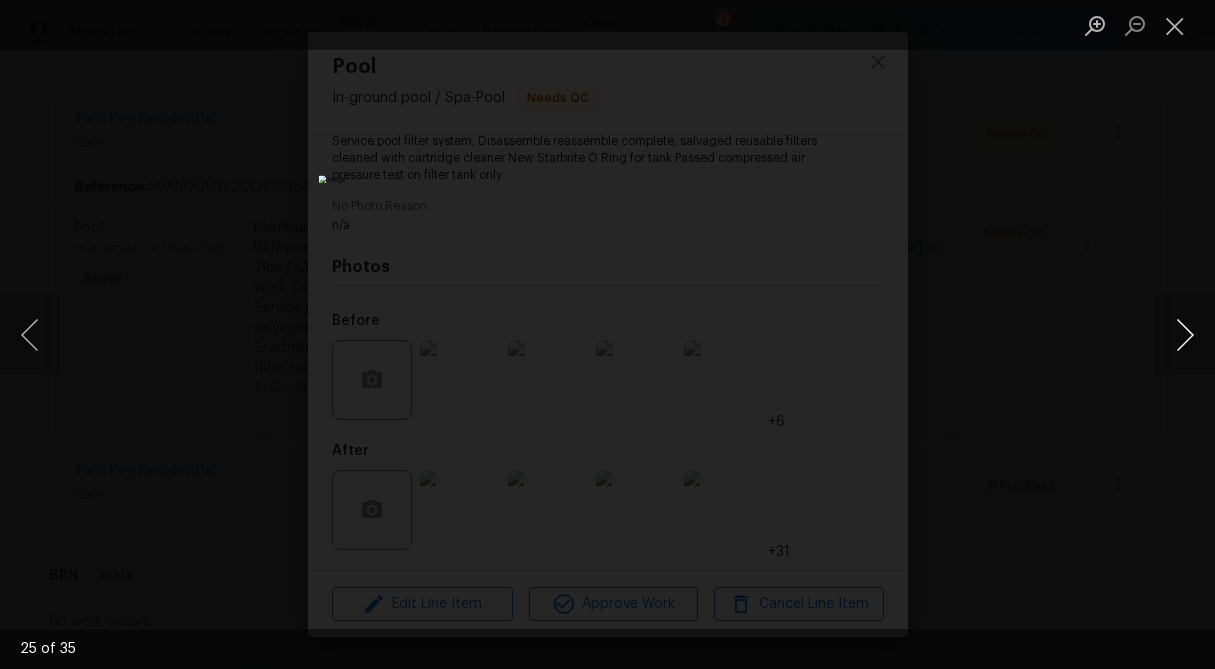 click at bounding box center [1185, 335] 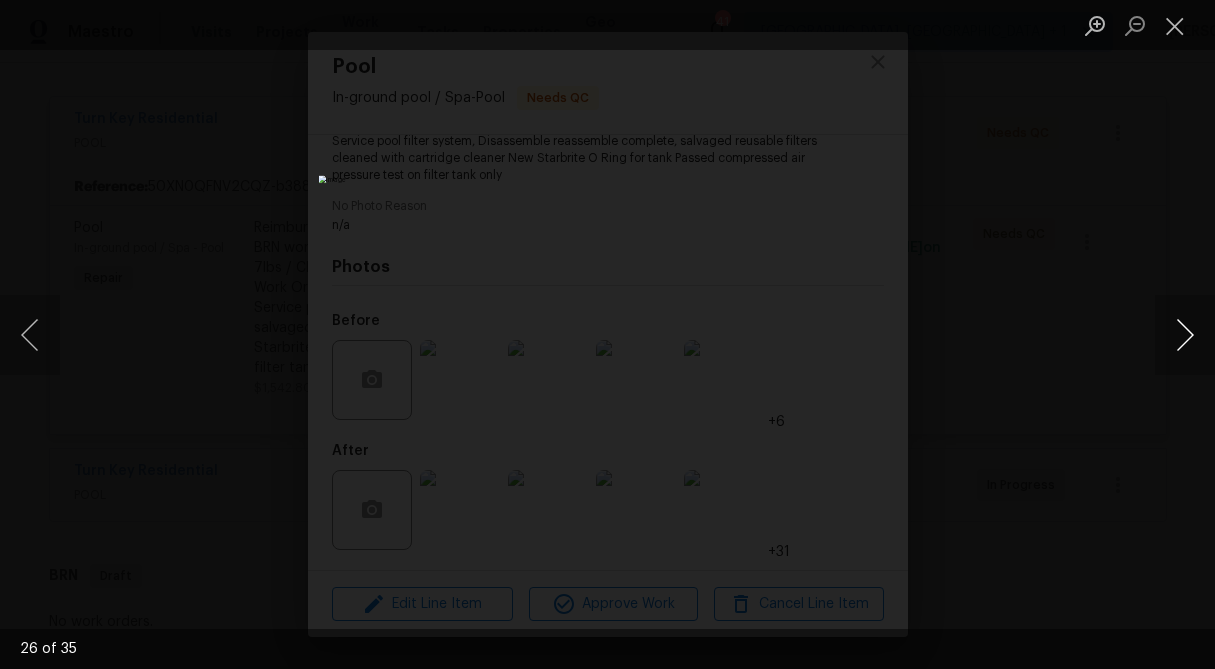 click at bounding box center [1185, 335] 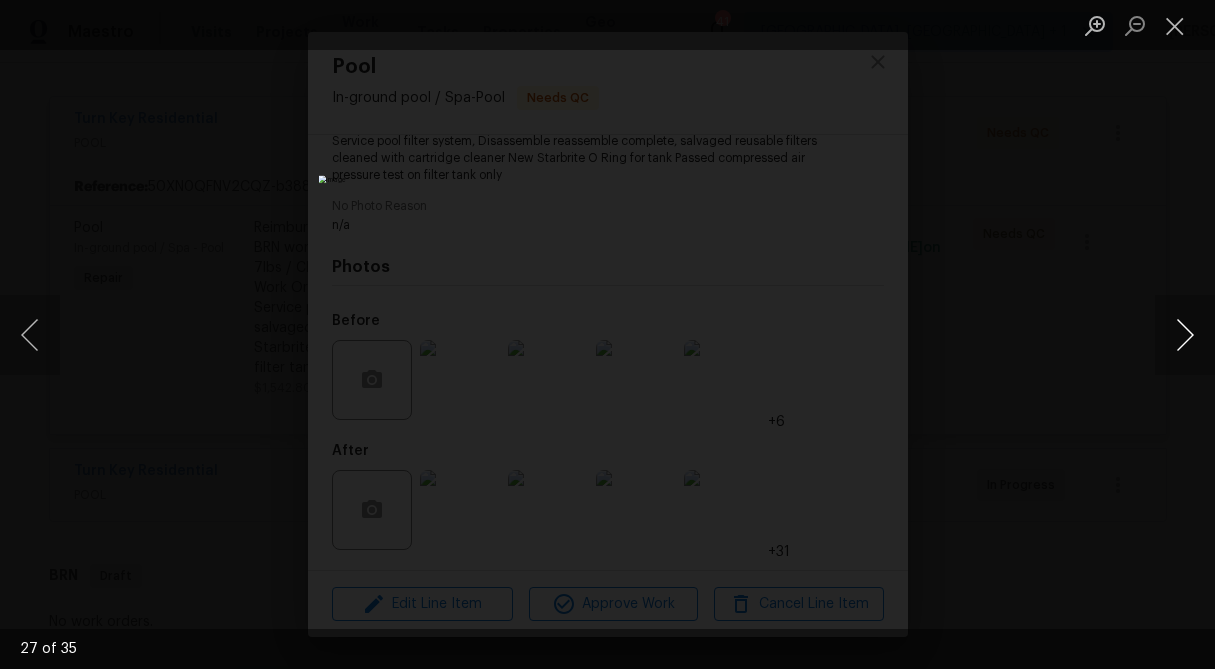 click at bounding box center [1185, 335] 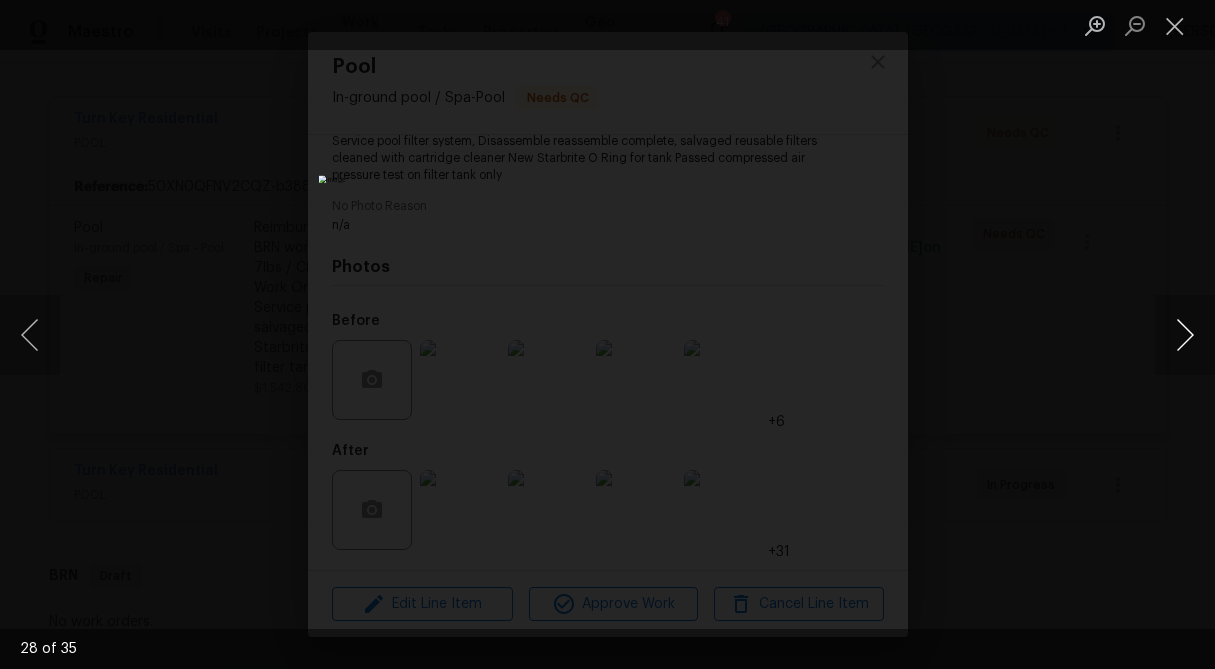 click at bounding box center (1185, 335) 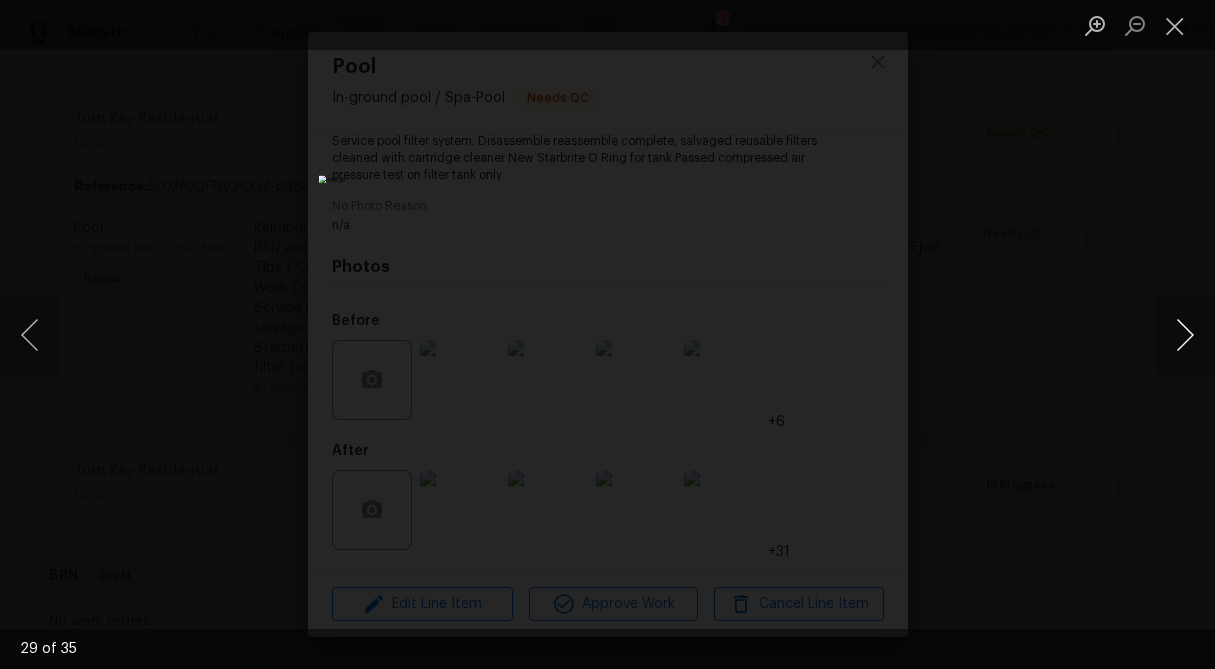 click at bounding box center (1185, 335) 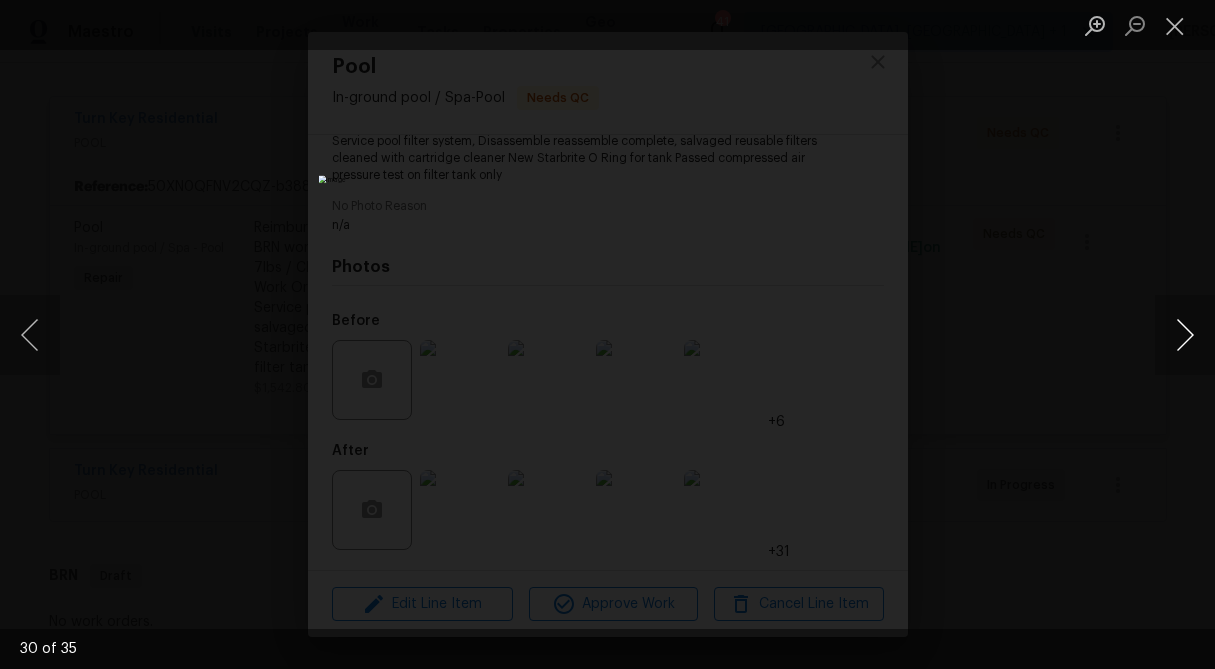click at bounding box center (1185, 335) 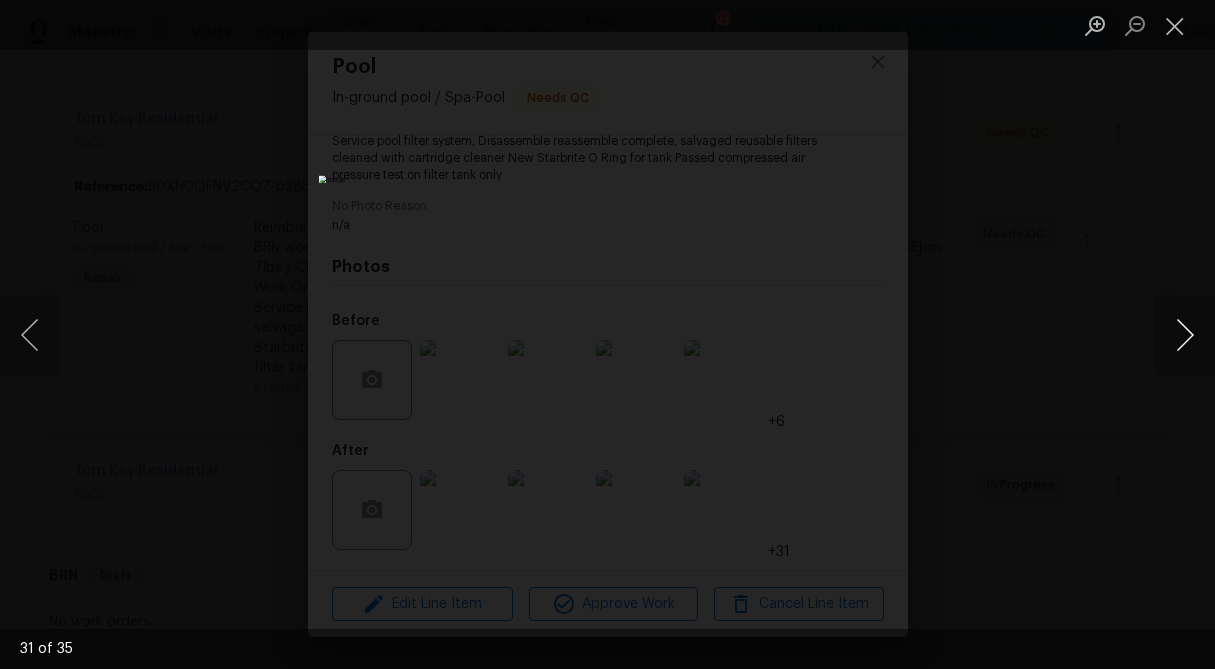 click at bounding box center [1185, 335] 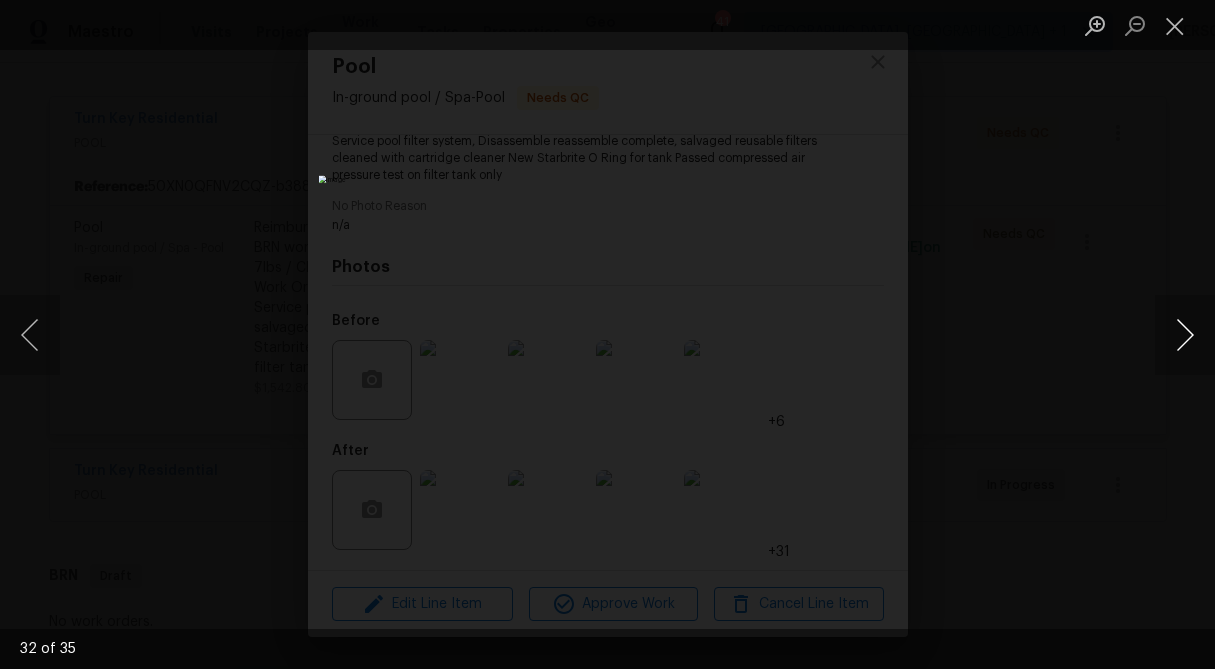 click at bounding box center (1185, 335) 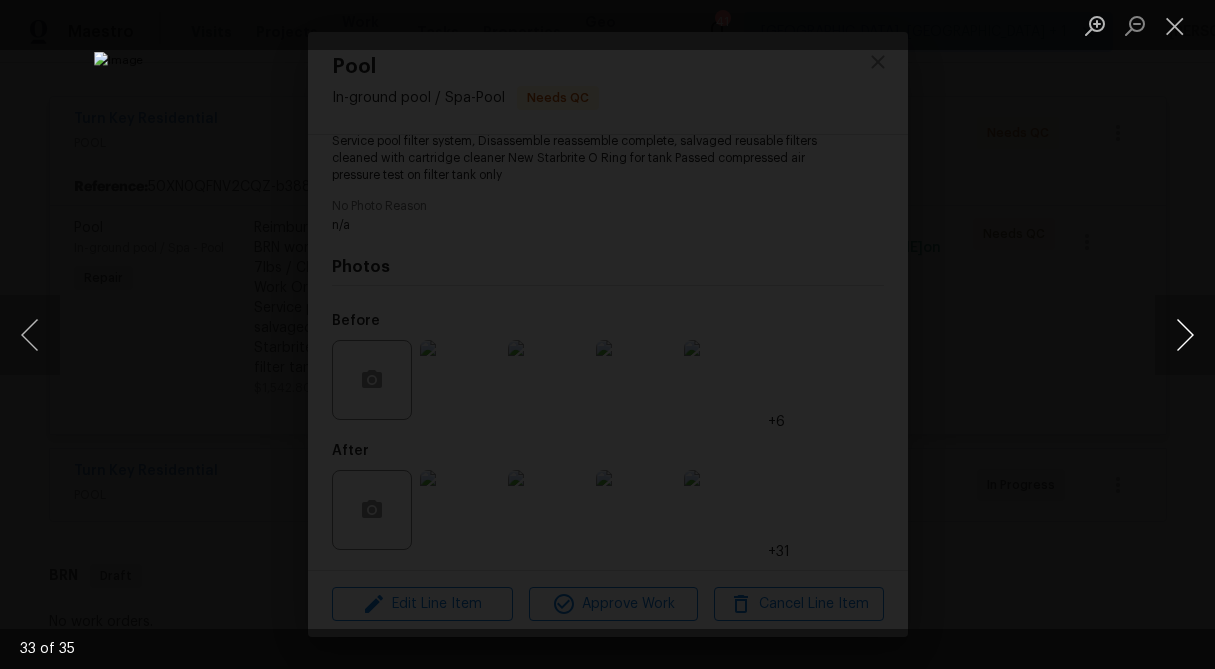 click at bounding box center (1185, 335) 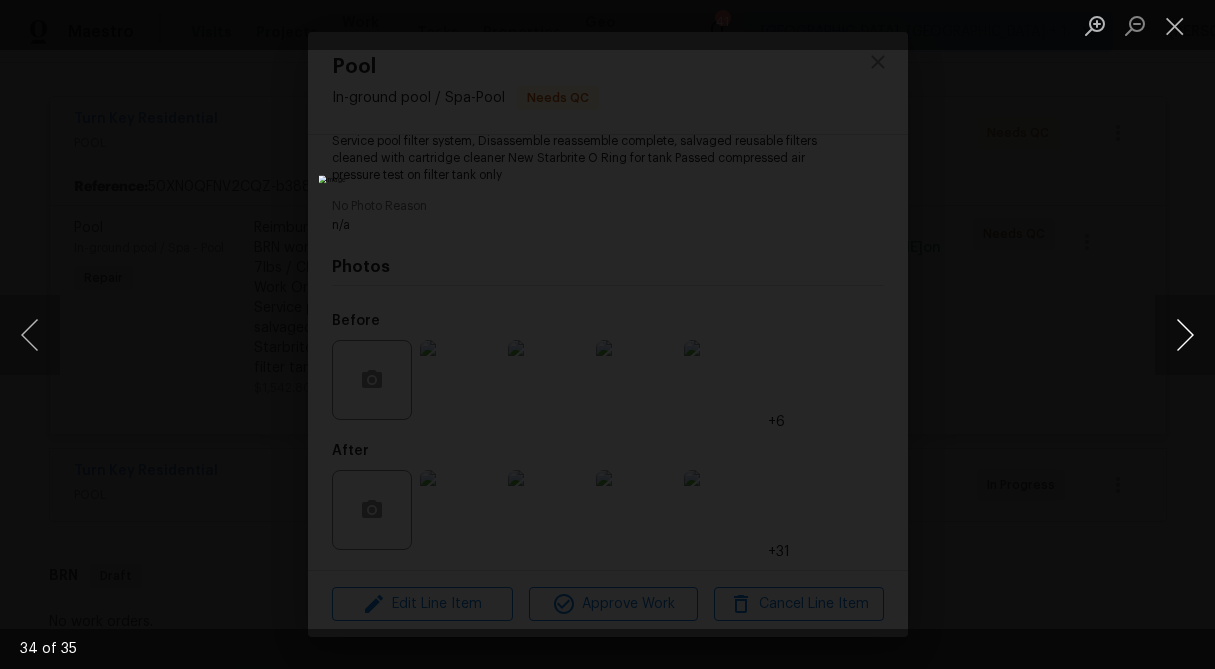 click at bounding box center [1185, 335] 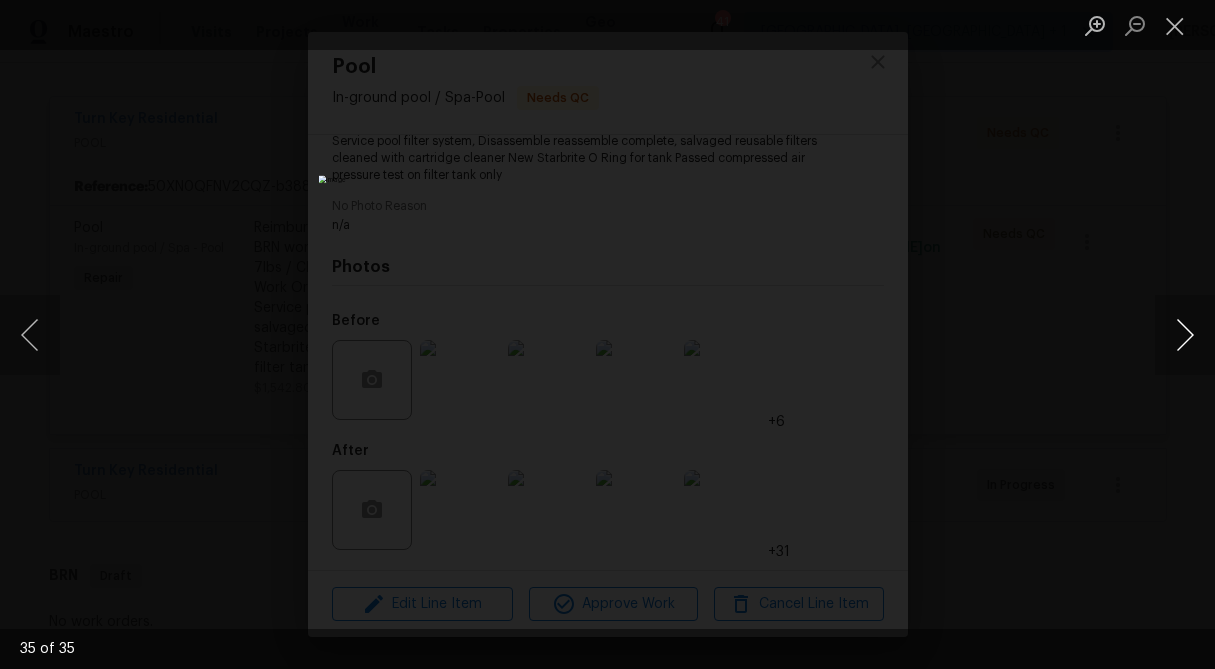 click at bounding box center [1185, 335] 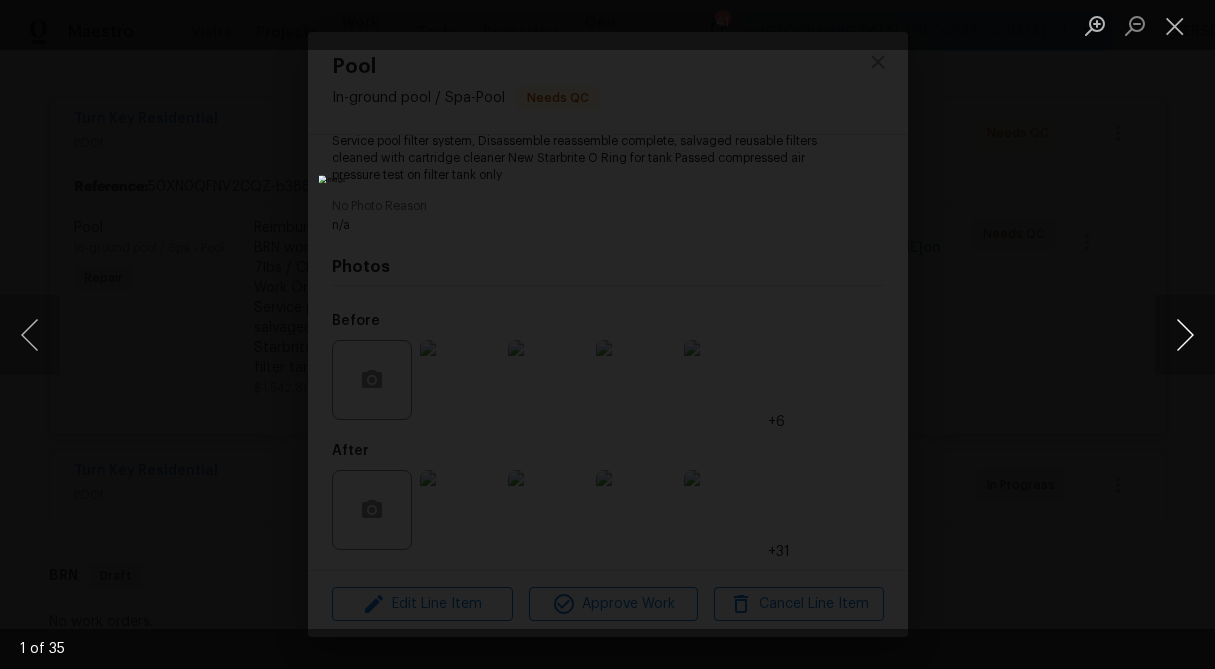 click at bounding box center (1185, 335) 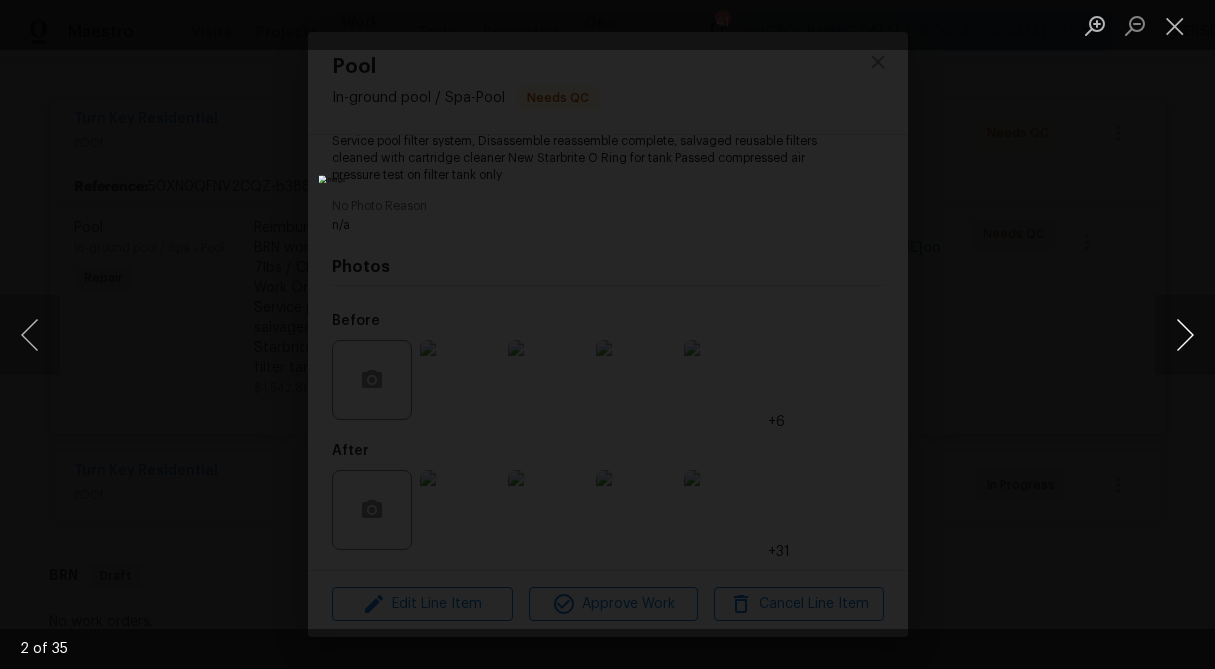 click at bounding box center (1185, 335) 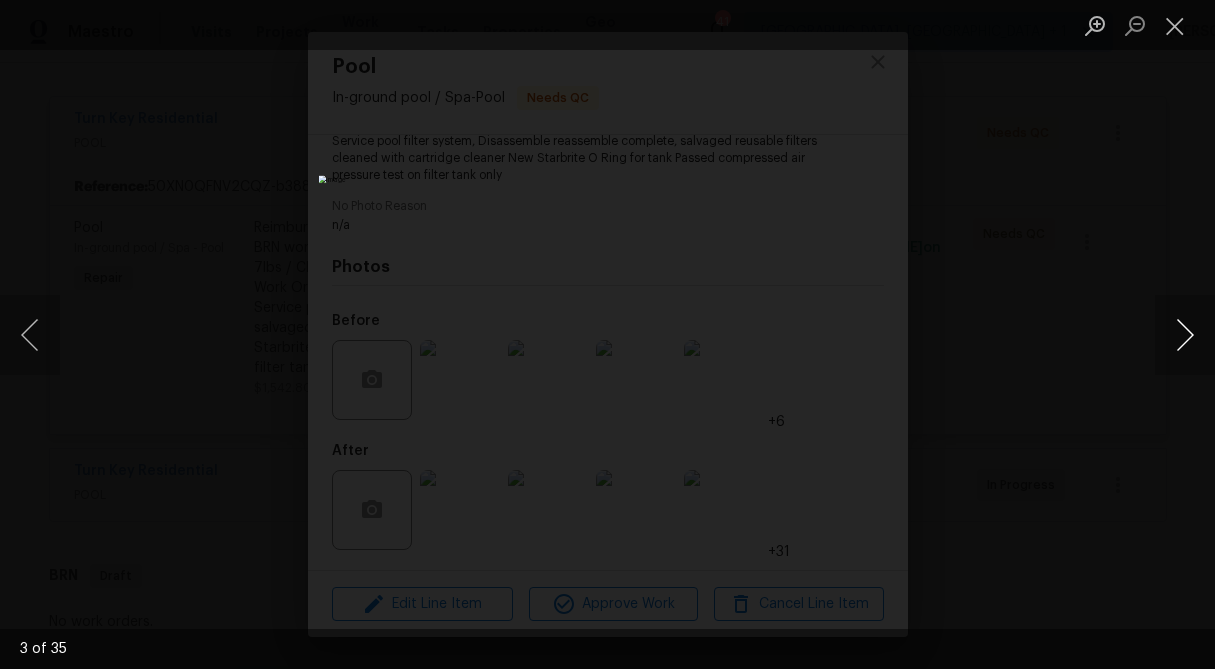 click at bounding box center (1185, 335) 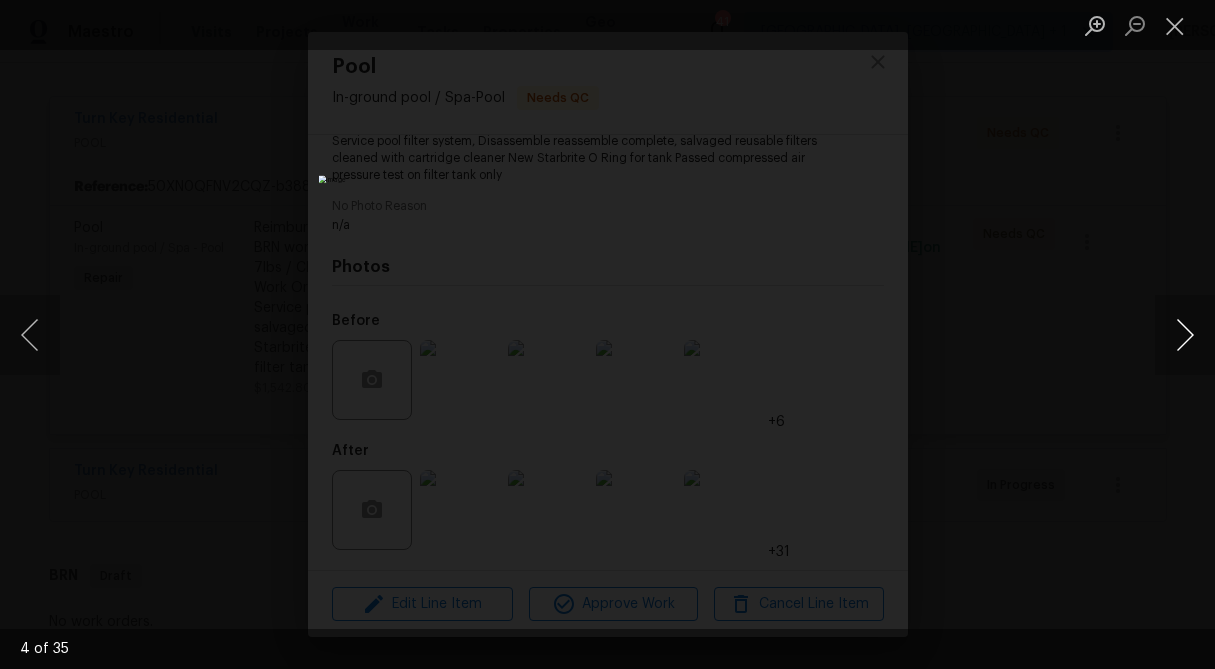 click at bounding box center [1185, 335] 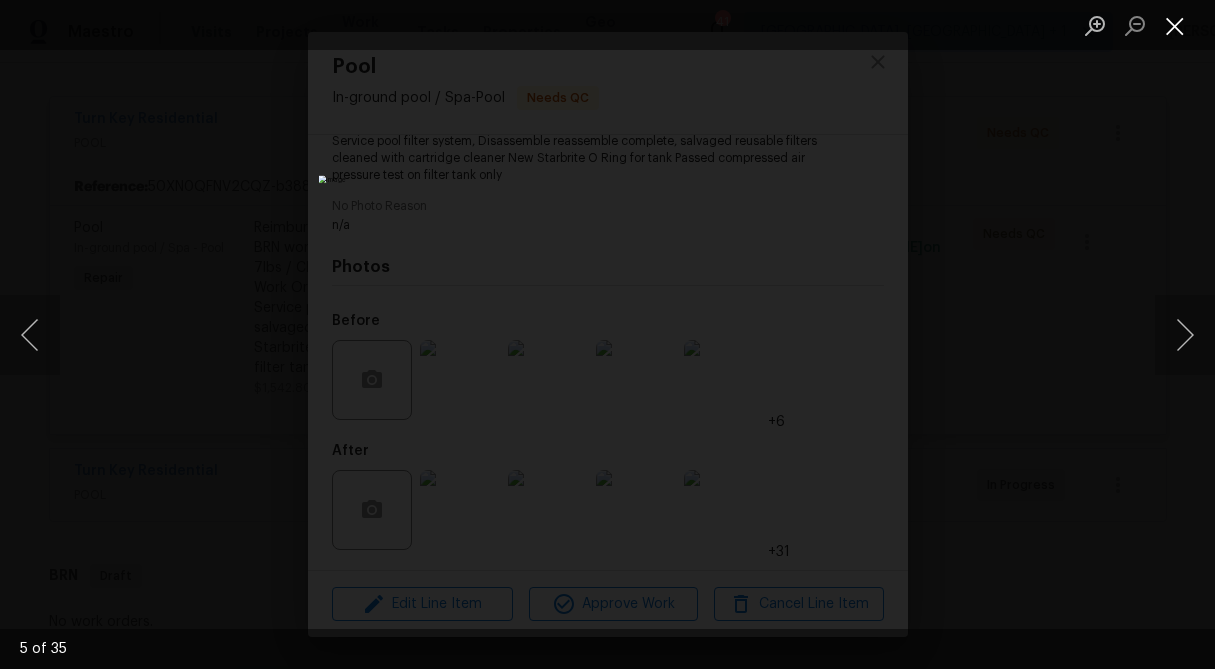 click at bounding box center [1175, 25] 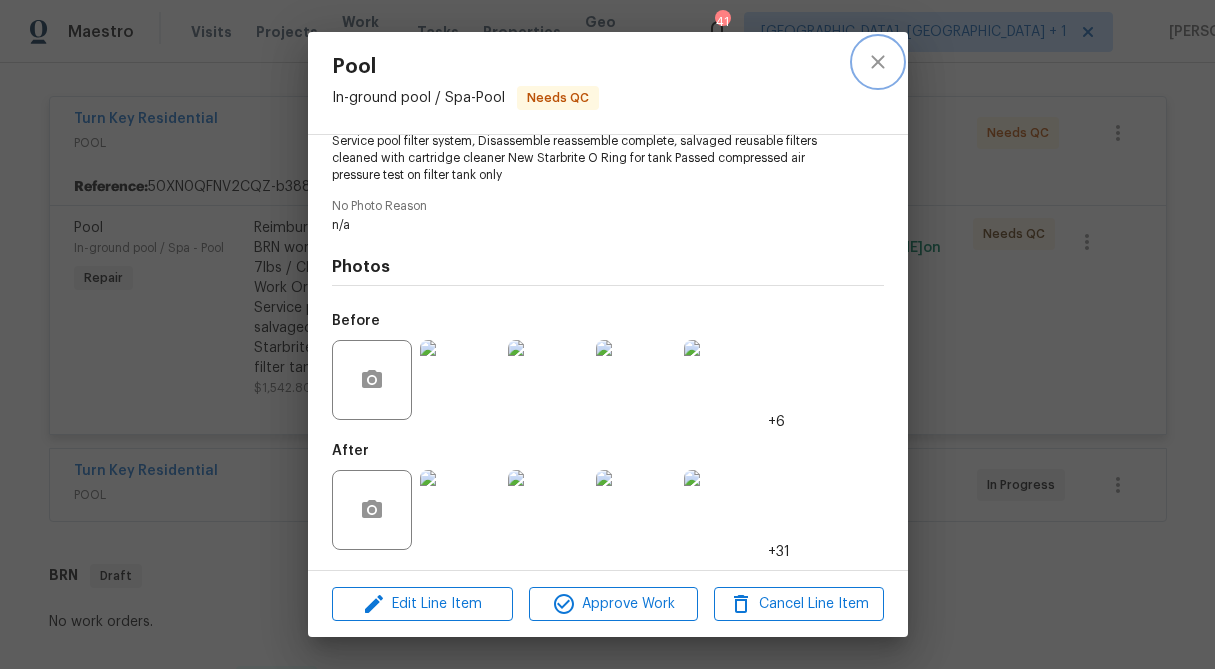click 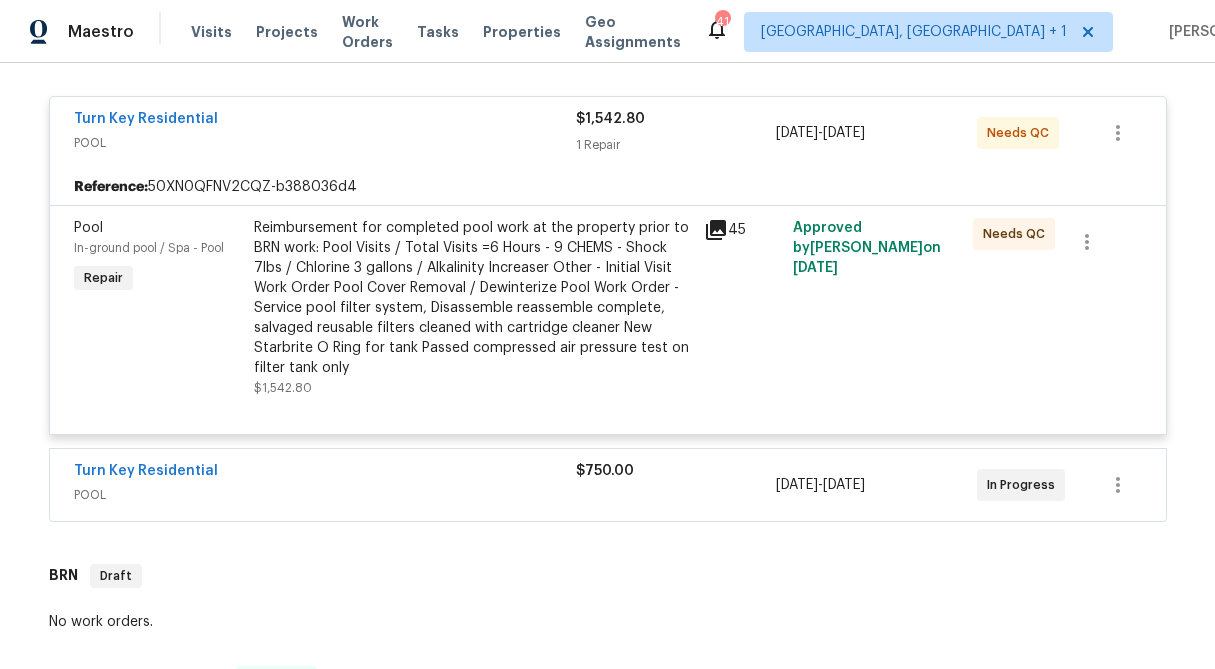 click on "$1,542.80" at bounding box center (610, 119) 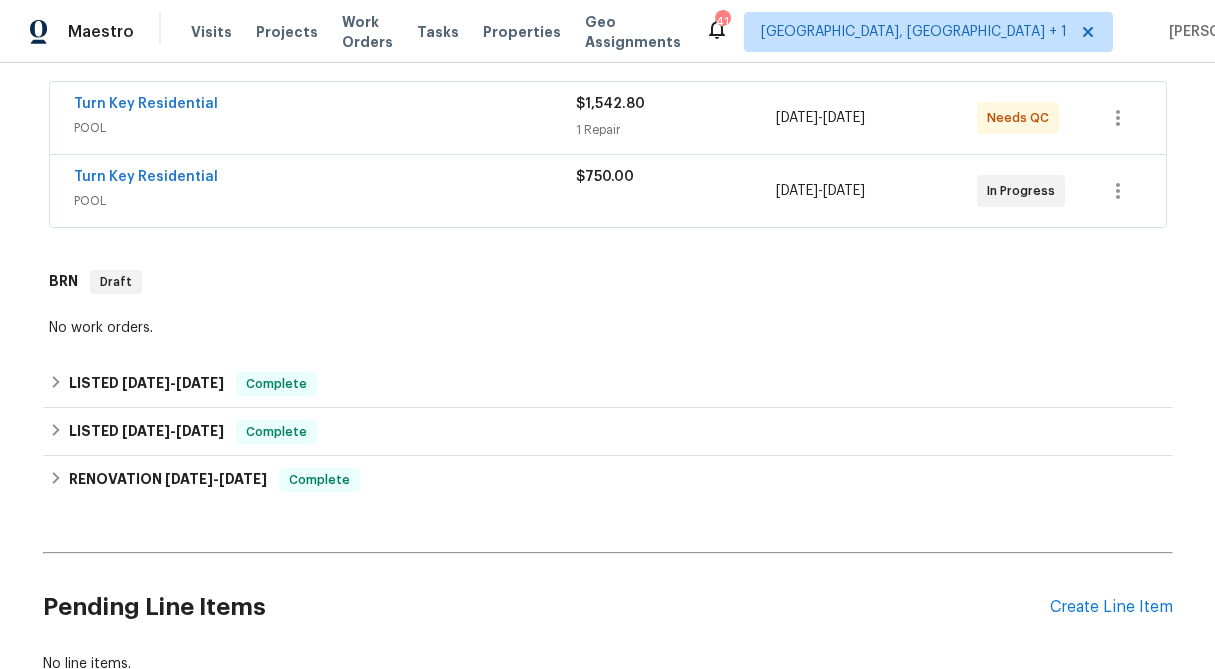click on "$750.00" at bounding box center [605, 177] 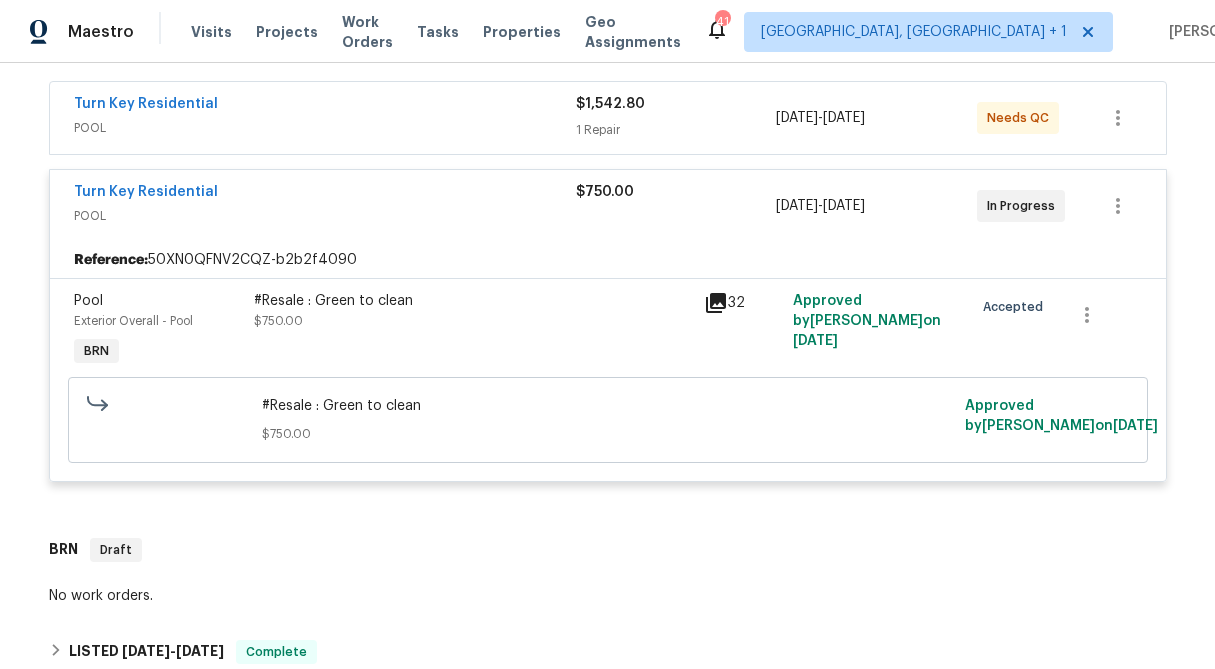 click on "32" at bounding box center [743, 331] 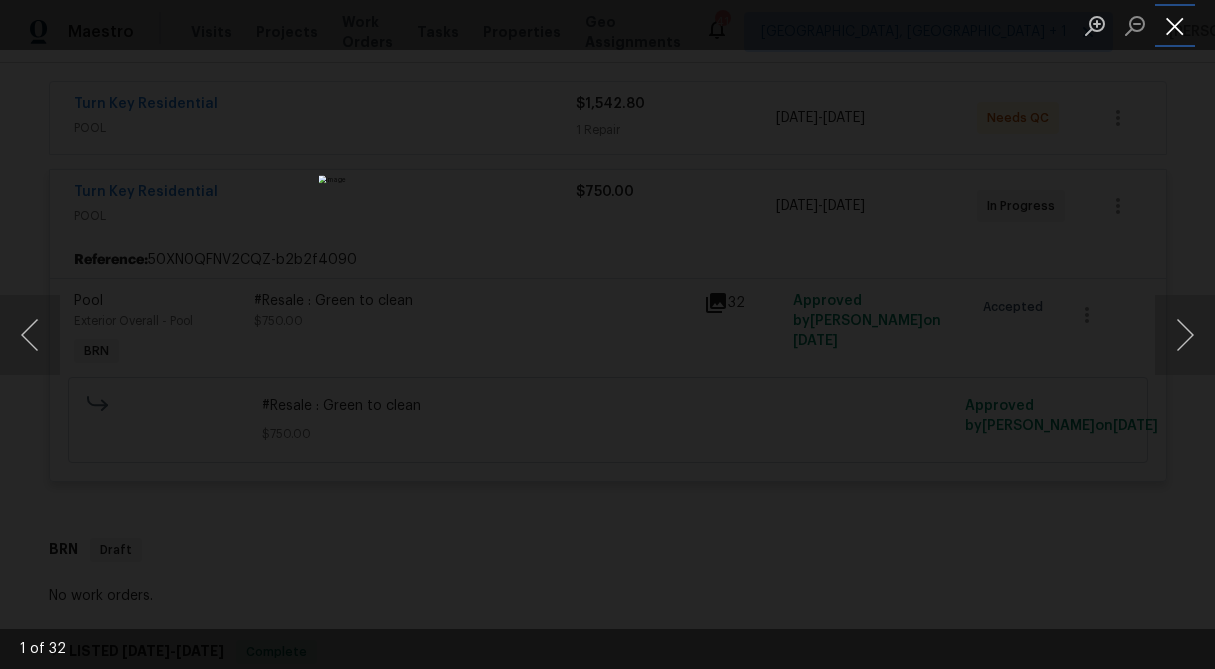 click at bounding box center (1175, 25) 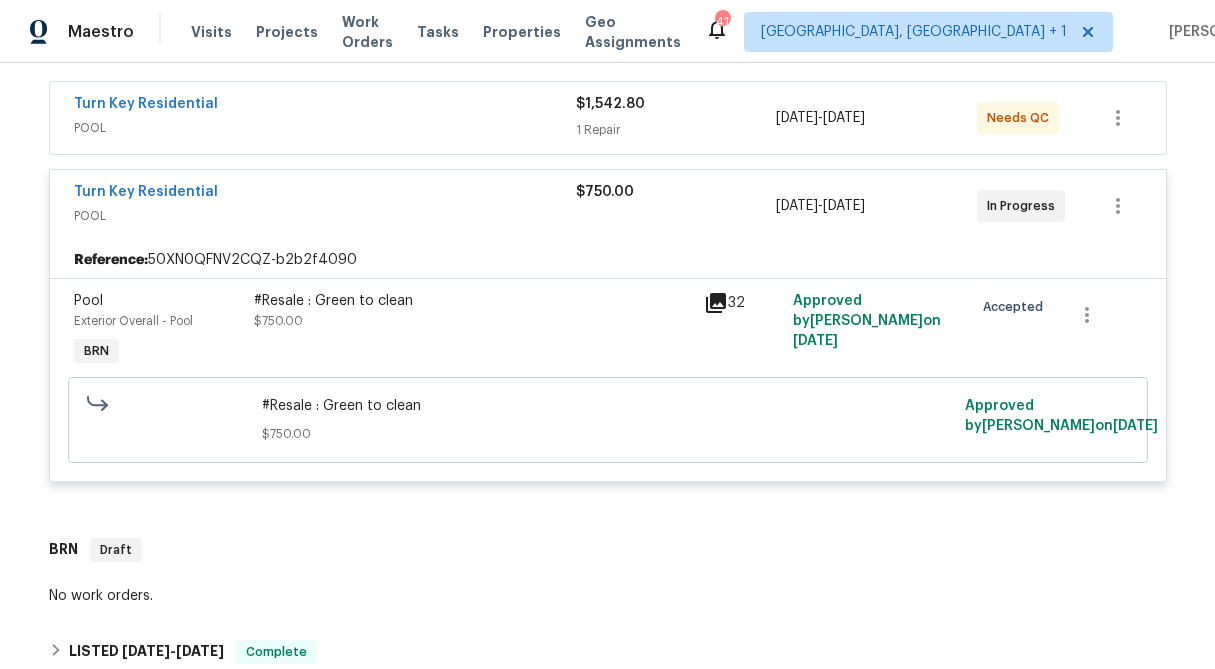 click on "#Resale : Green to clean $750.00" at bounding box center [473, 311] 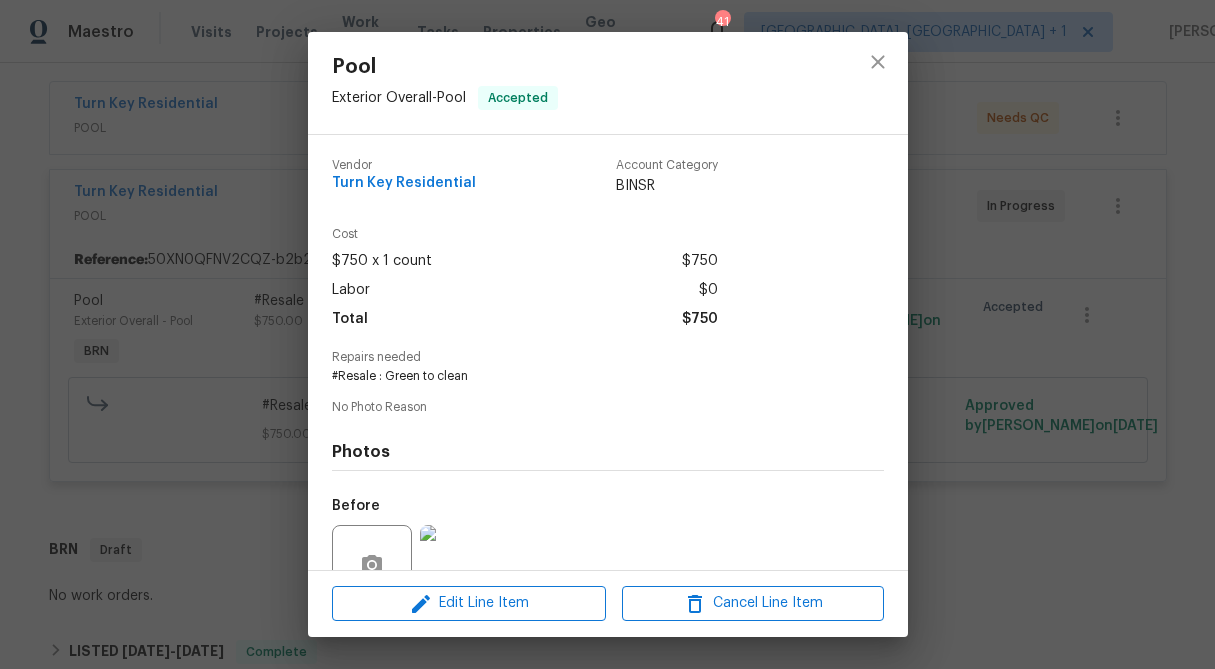 scroll, scrollTop: 184, scrollLeft: 0, axis: vertical 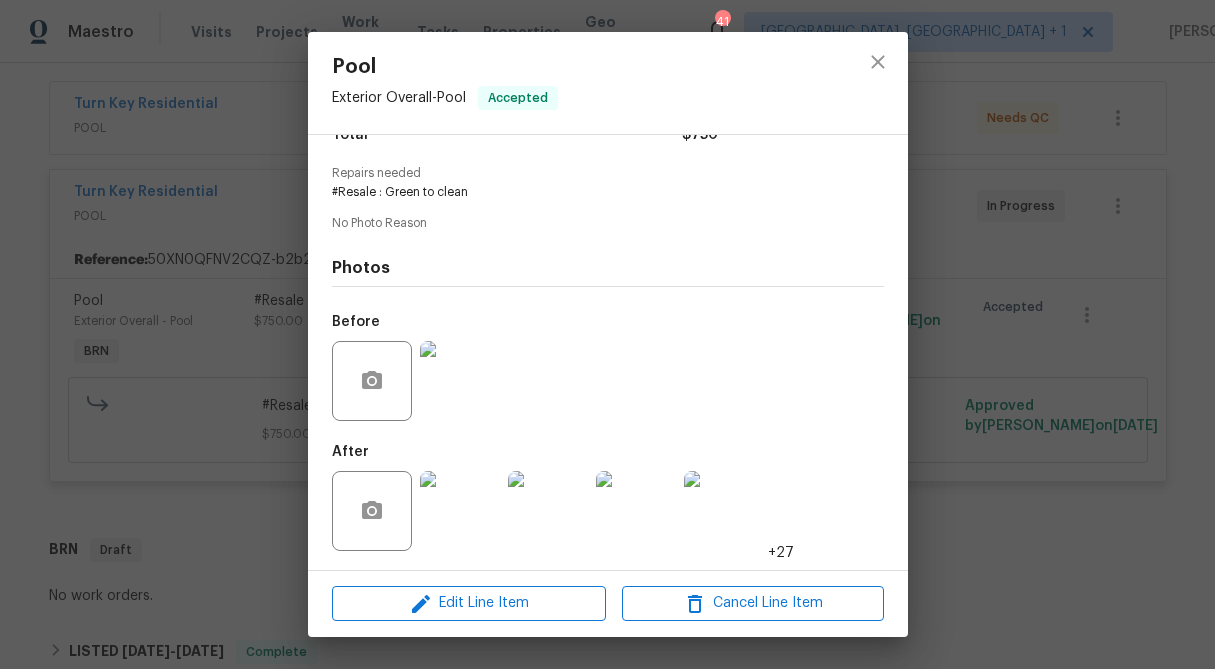 click at bounding box center [724, 511] 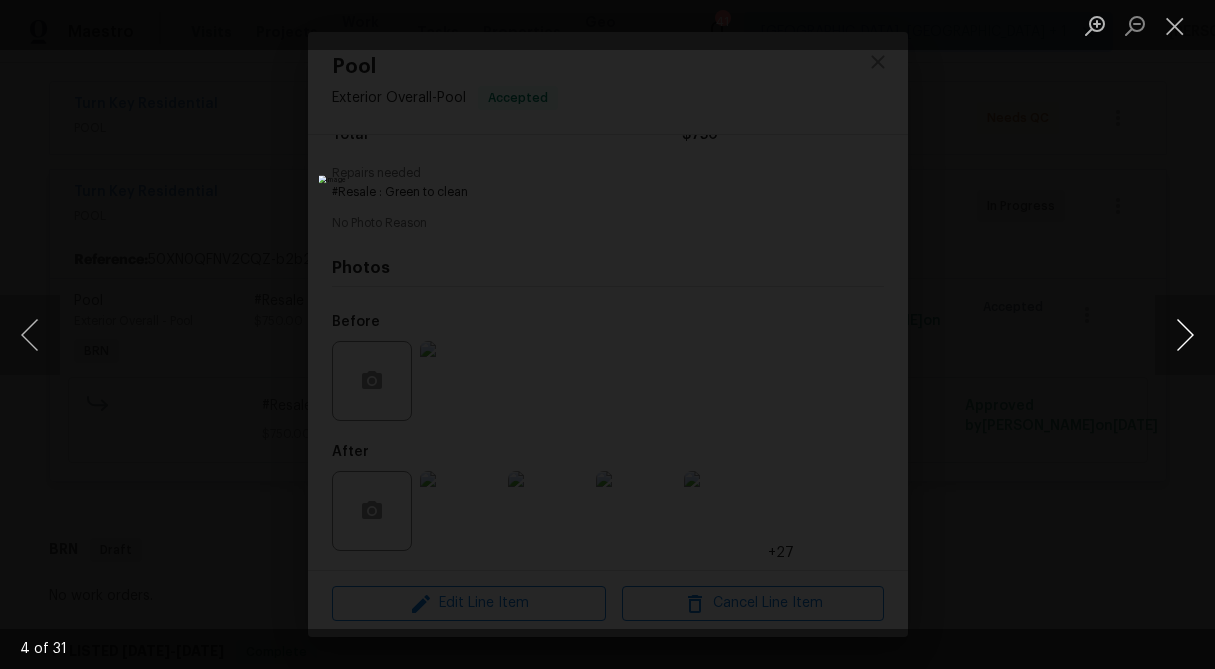 click at bounding box center (1185, 335) 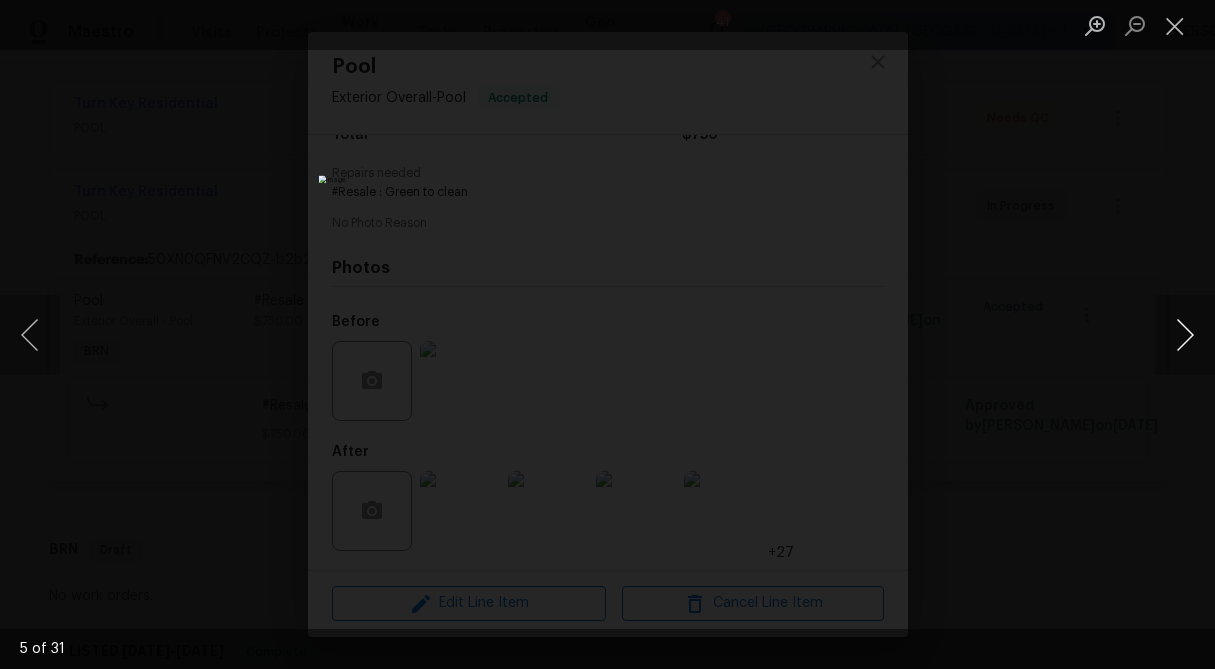 click at bounding box center [1185, 335] 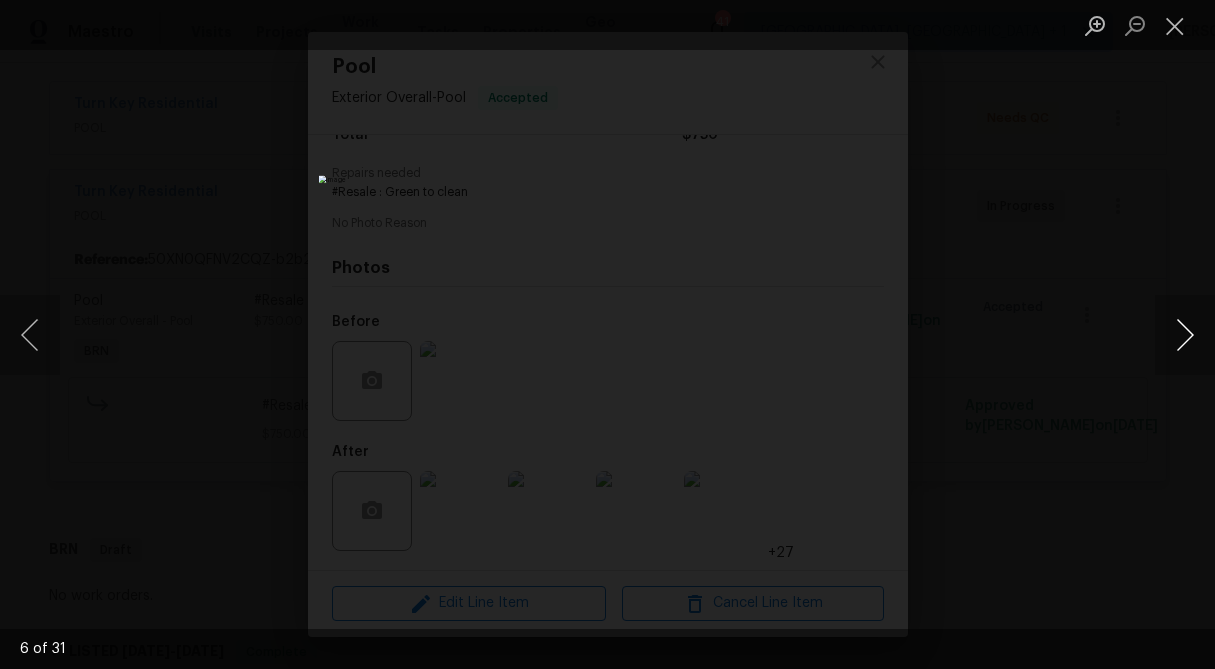 click at bounding box center [1185, 335] 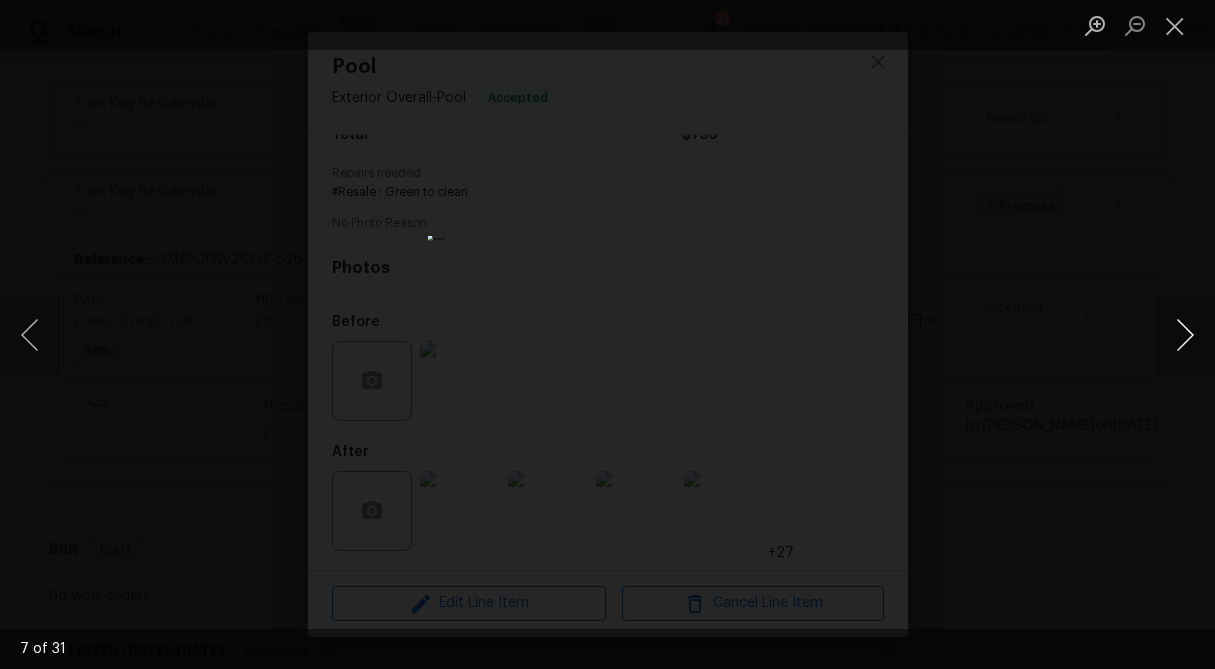 click at bounding box center (1185, 335) 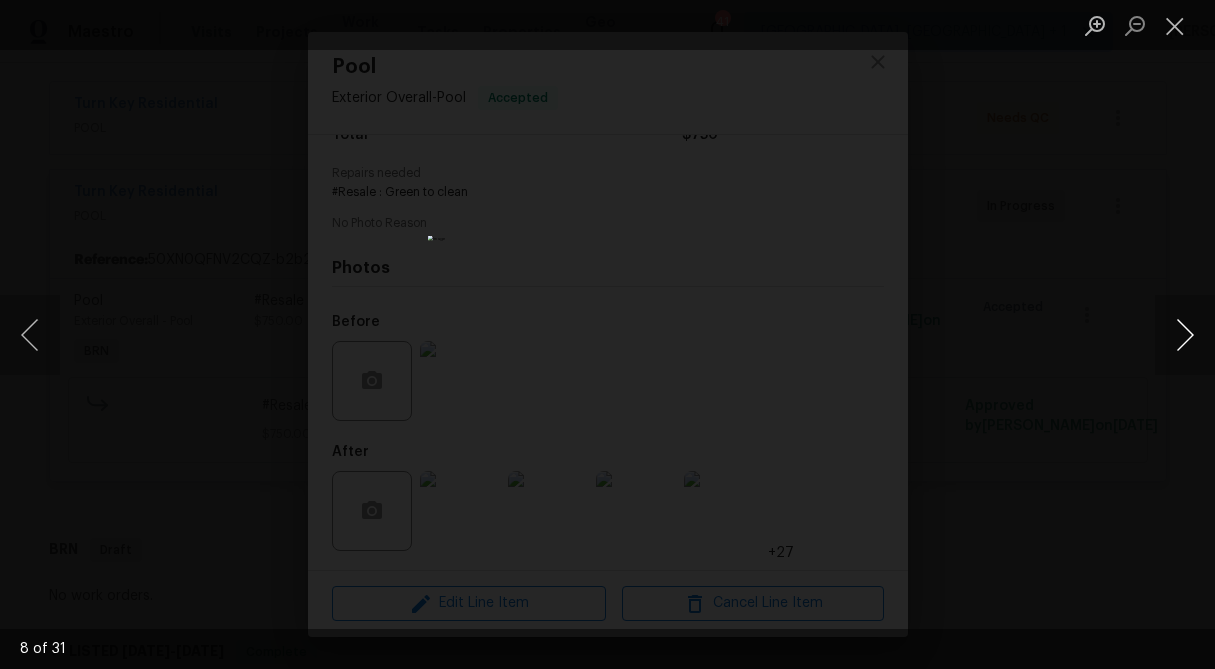 click at bounding box center [1185, 335] 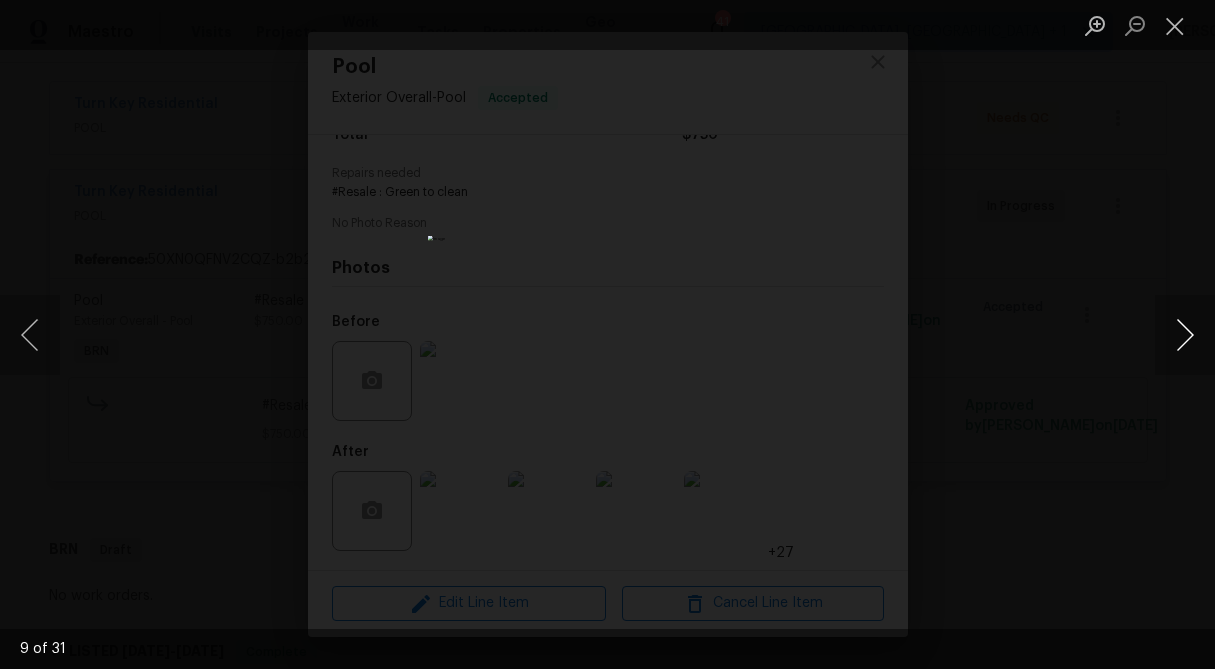 click at bounding box center [1185, 335] 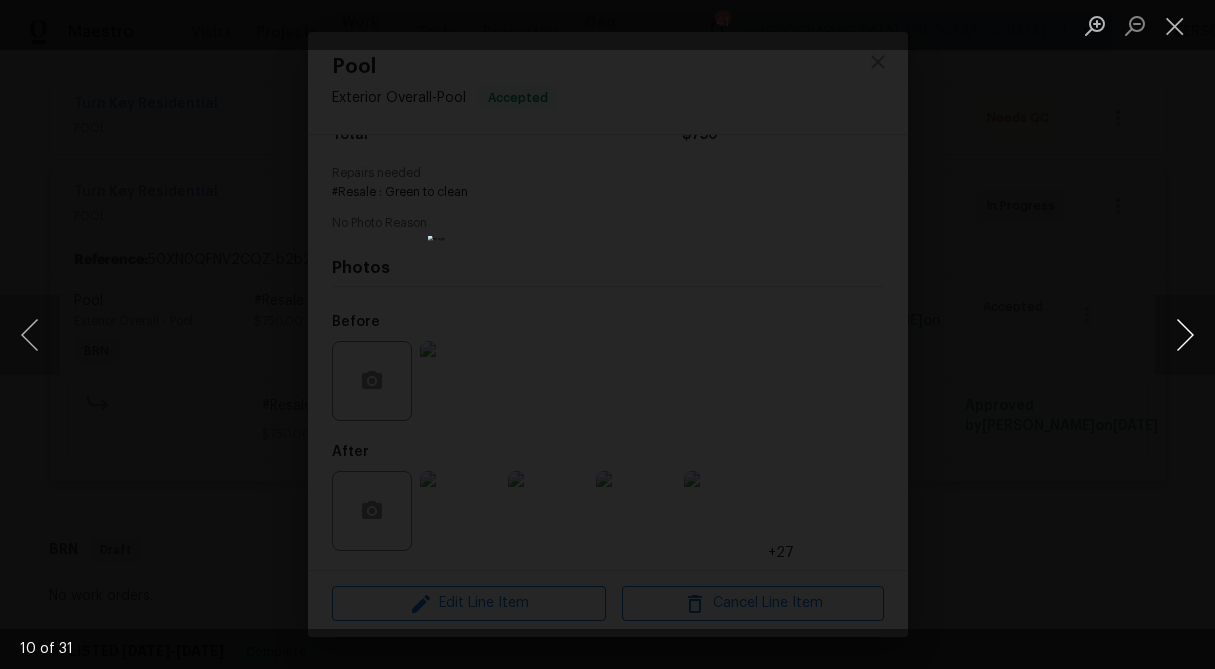 click at bounding box center [1185, 335] 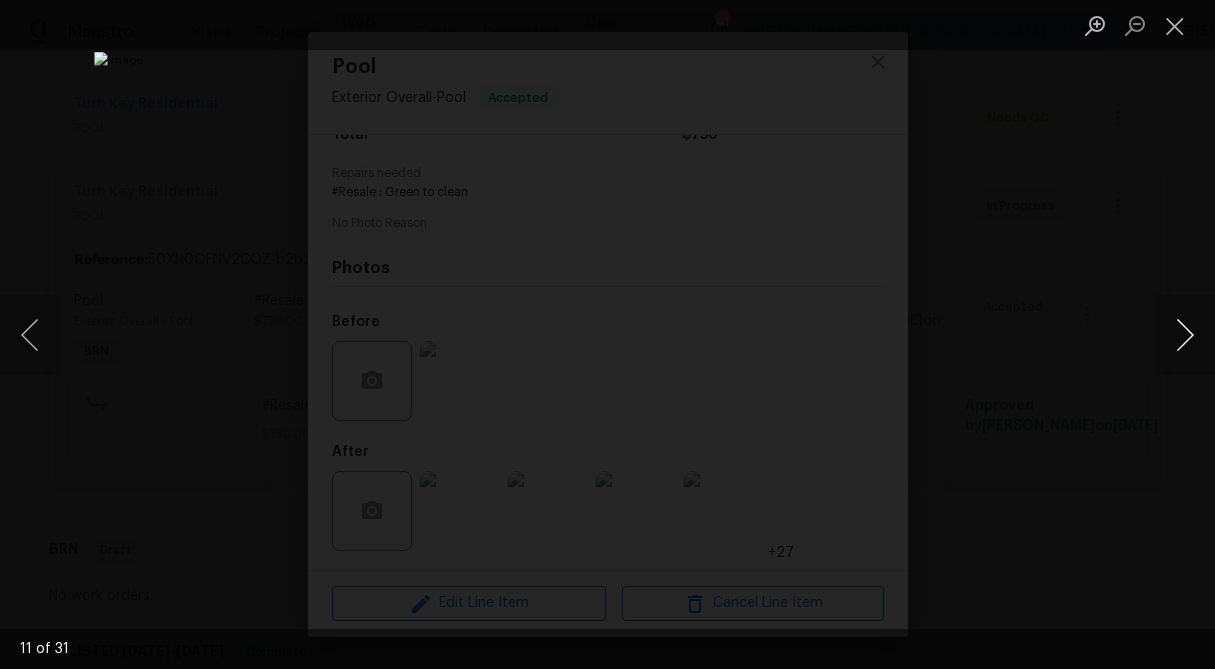 click at bounding box center [1185, 335] 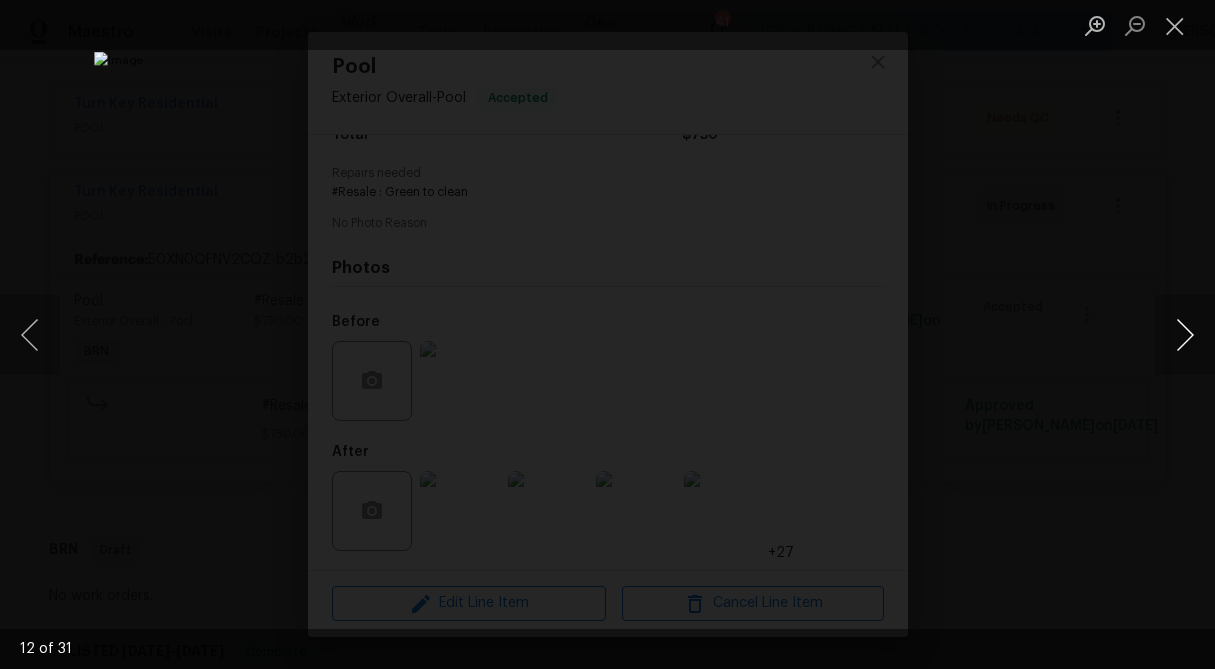 click at bounding box center (1185, 335) 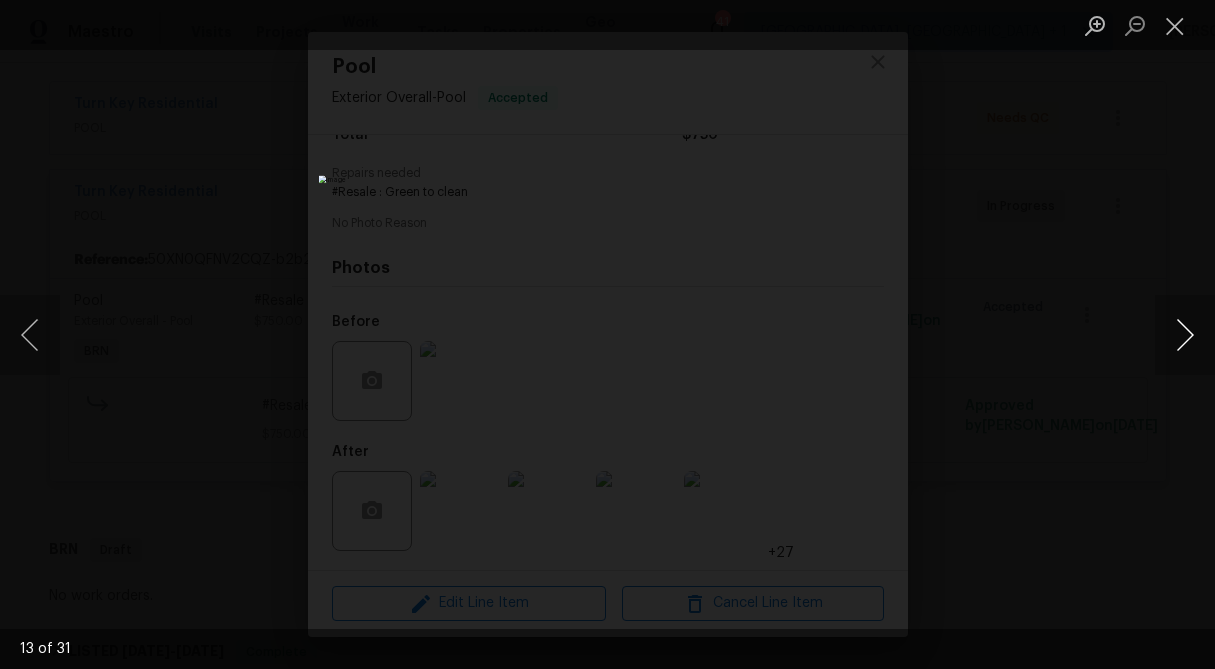 click at bounding box center (1185, 335) 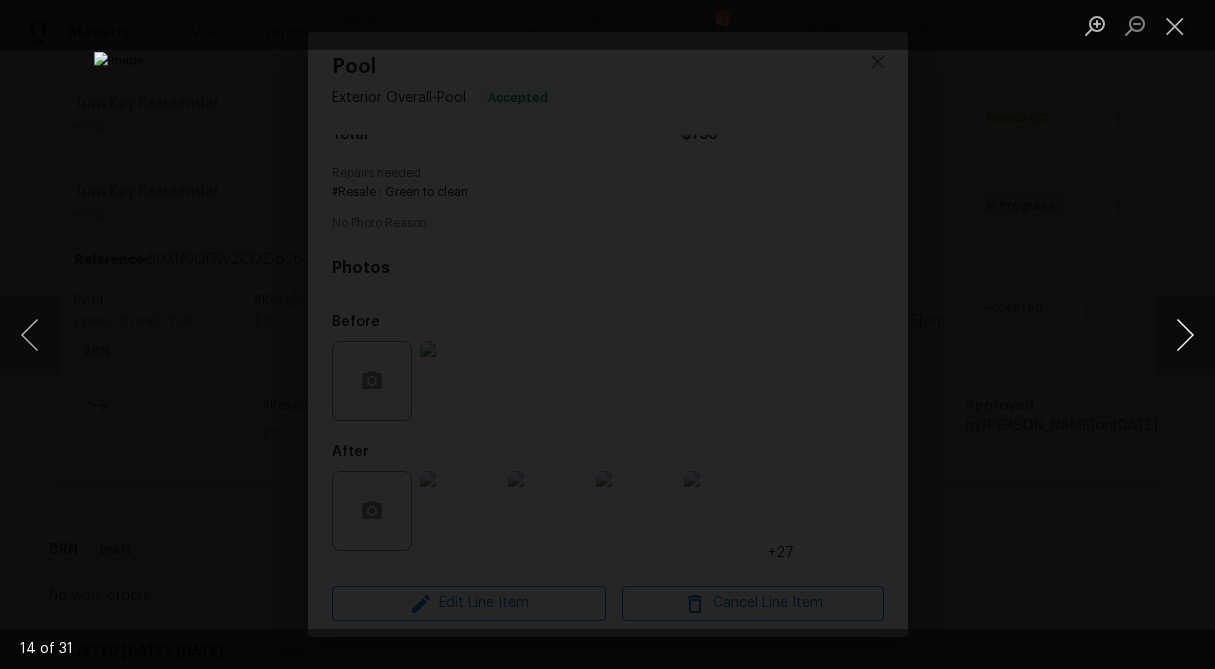 click at bounding box center [1185, 335] 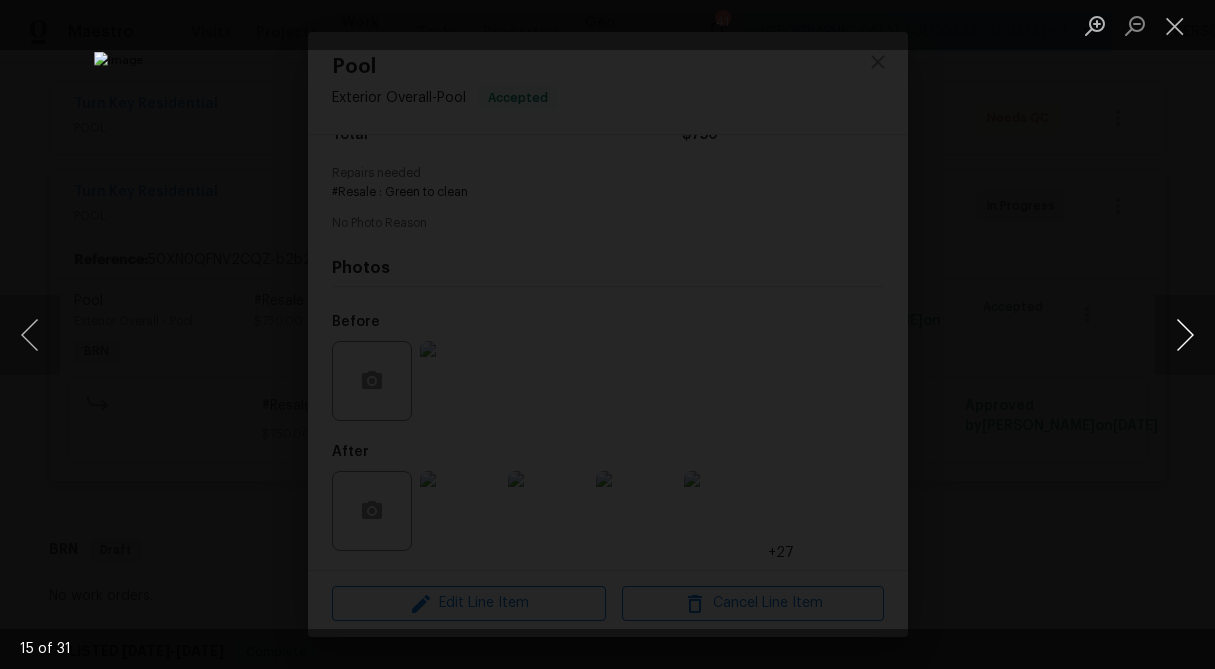 click at bounding box center (1185, 335) 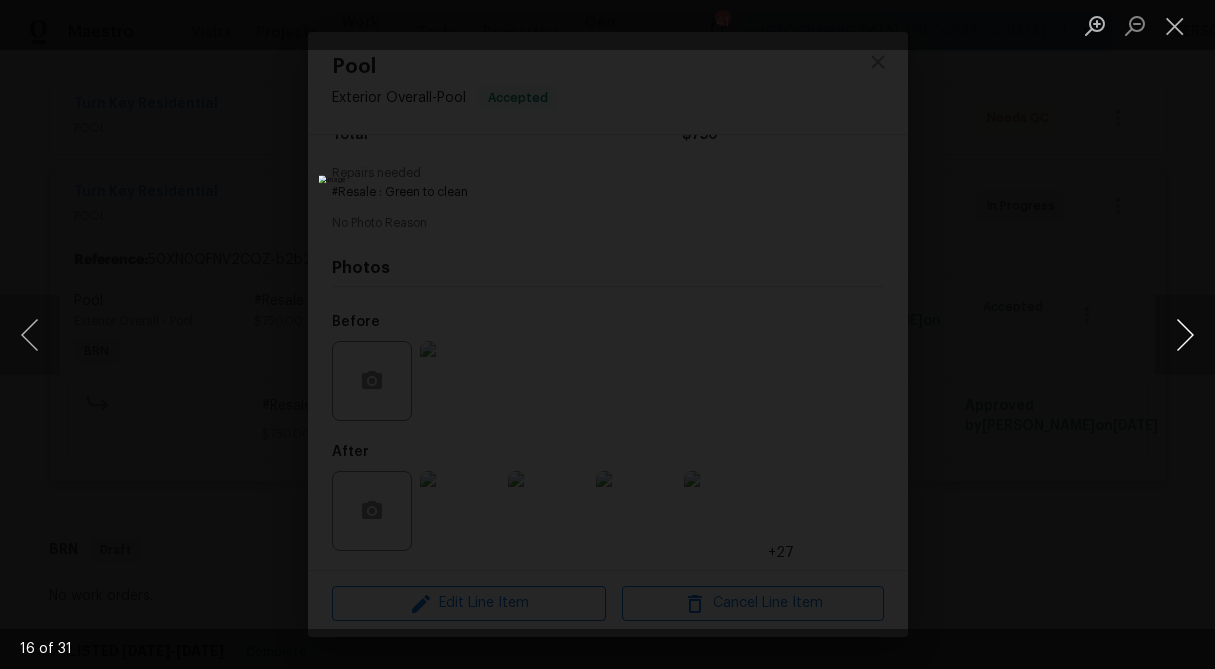 click at bounding box center [1185, 335] 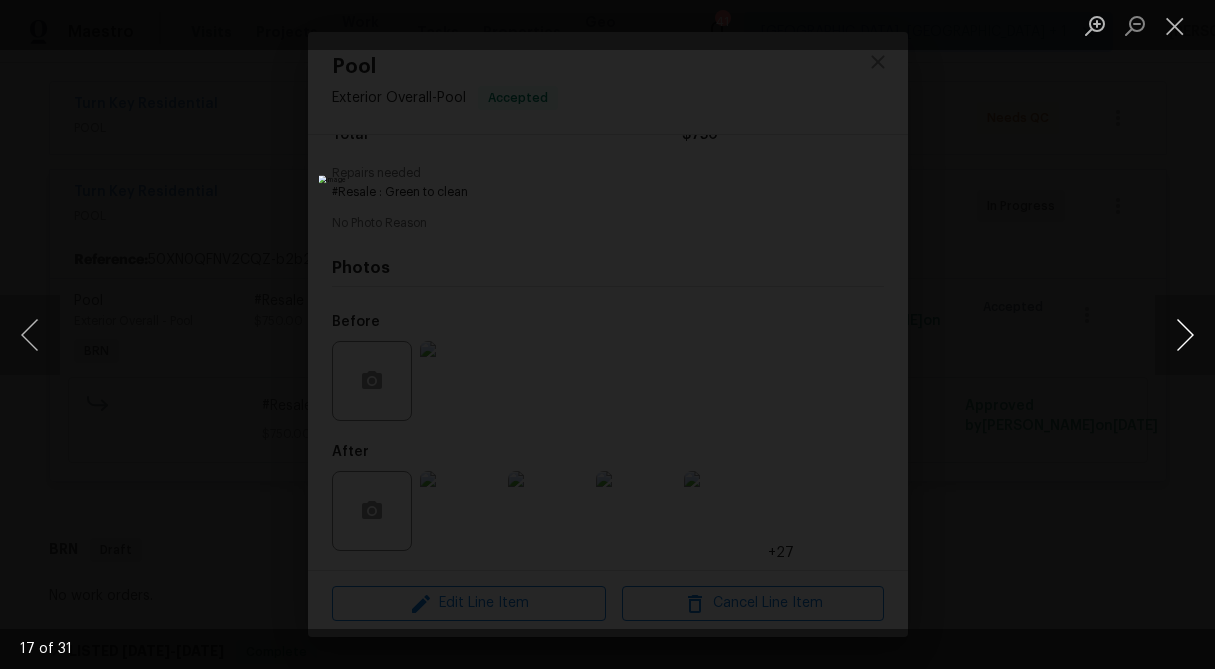 click at bounding box center [1185, 335] 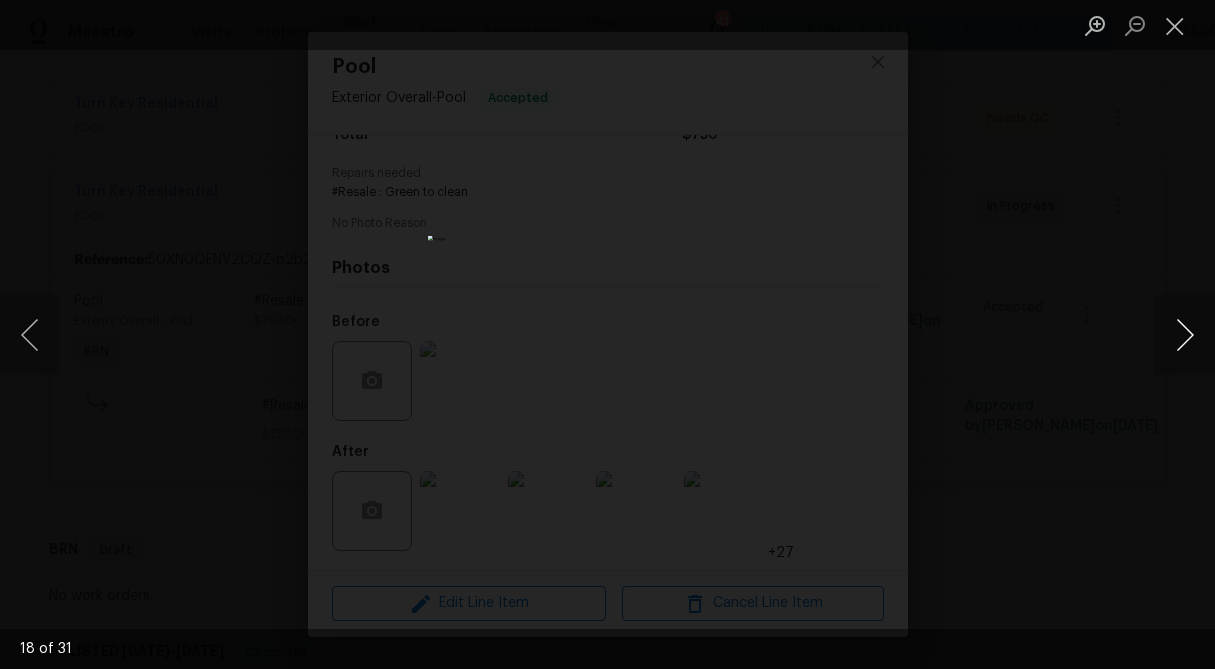 click at bounding box center (1185, 335) 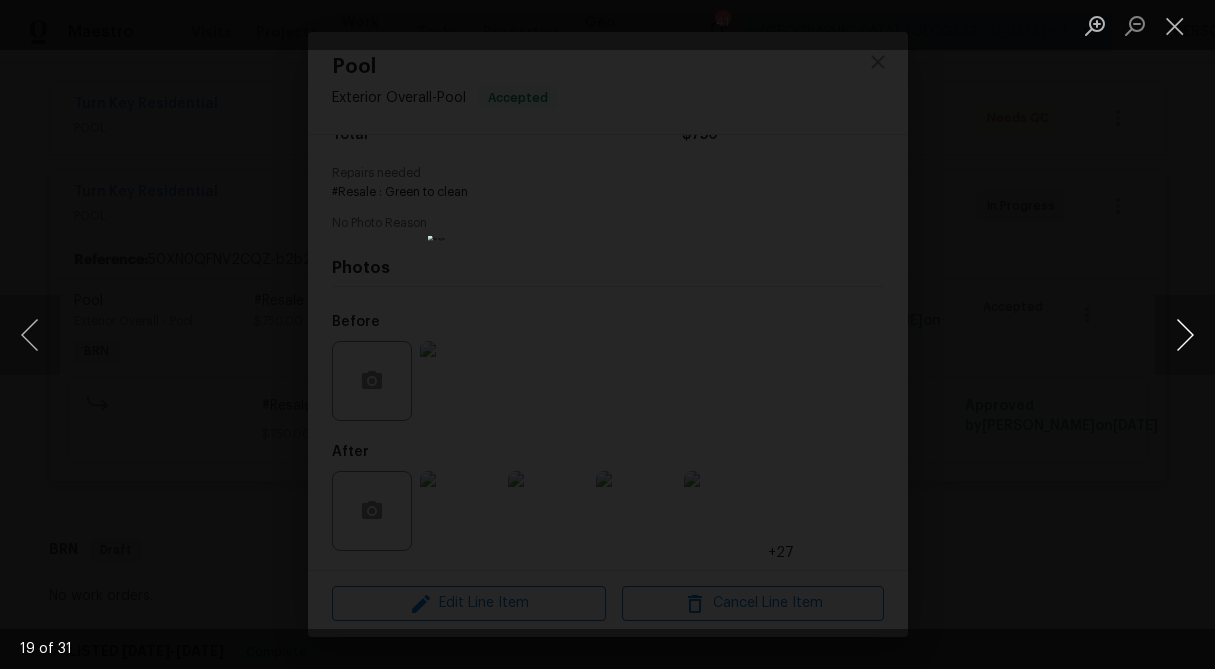 click at bounding box center (1185, 335) 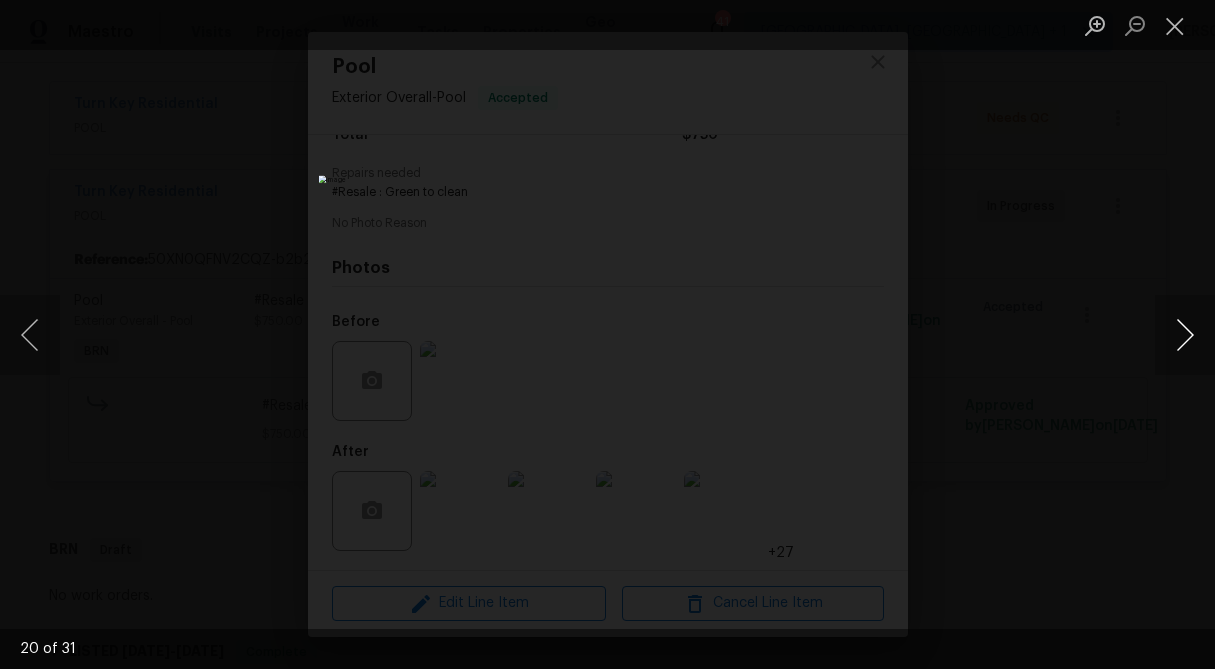 click at bounding box center [1185, 335] 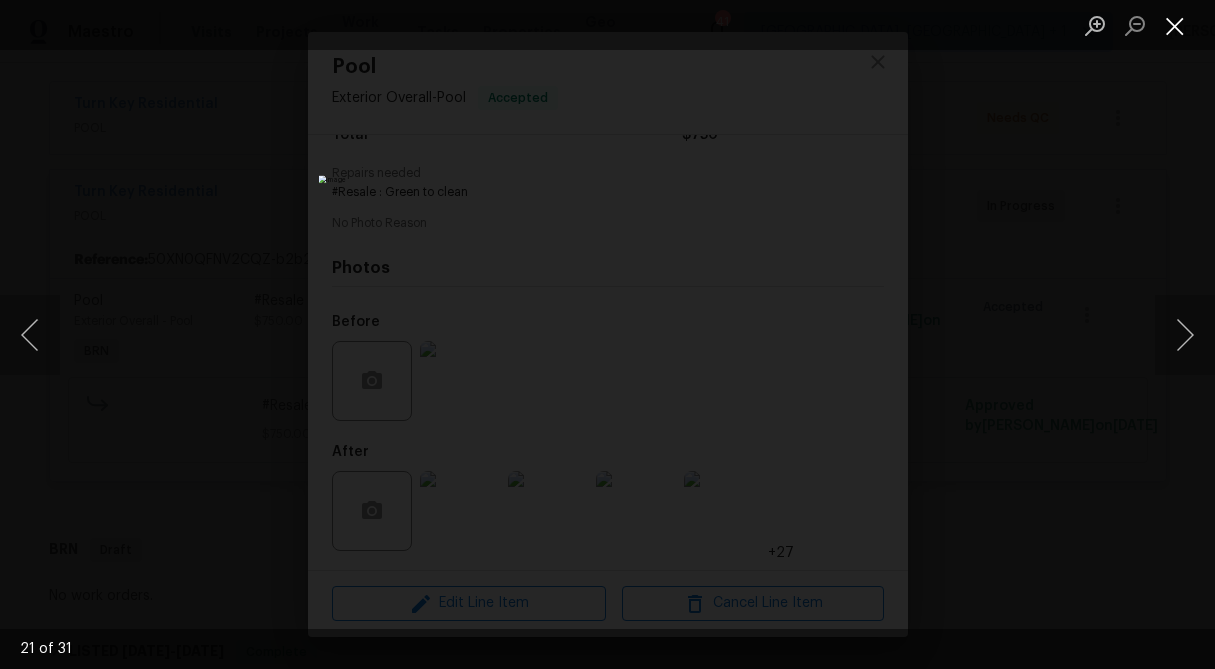 click at bounding box center (1175, 25) 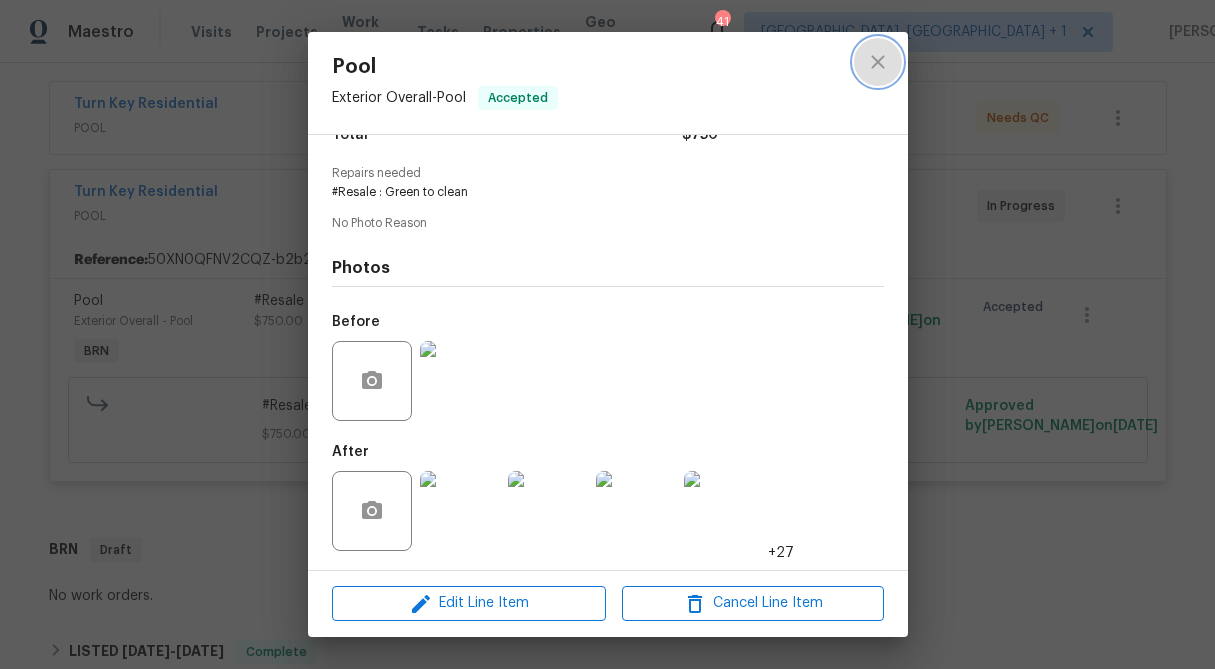 click 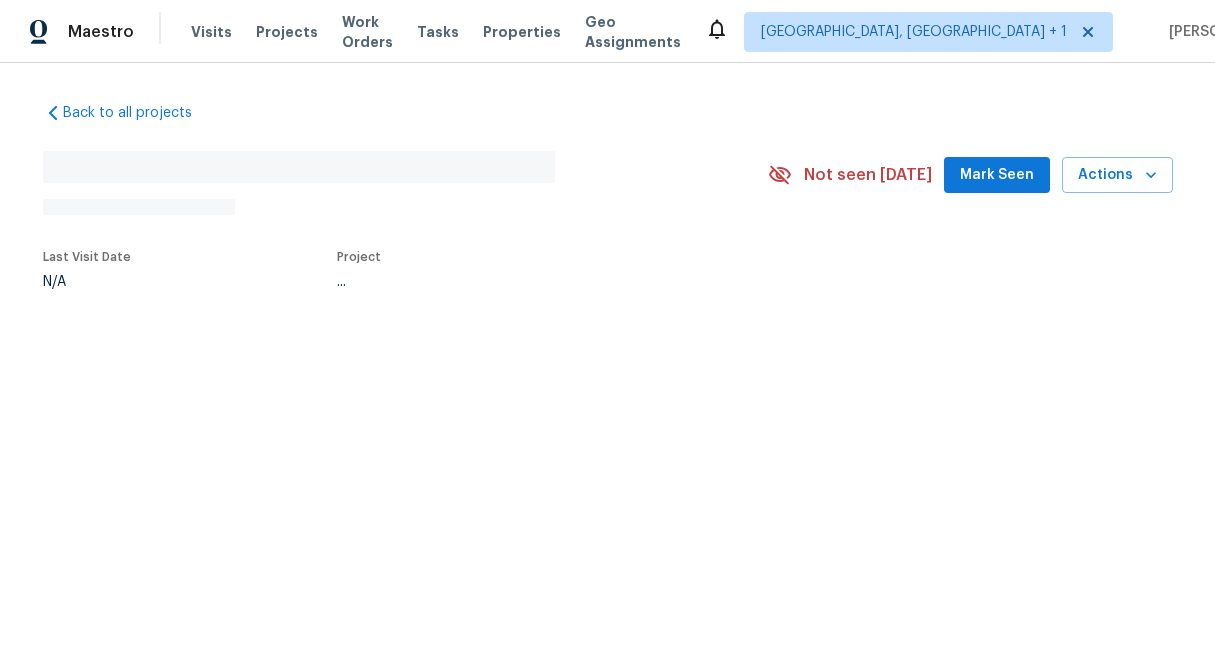 scroll, scrollTop: 0, scrollLeft: 0, axis: both 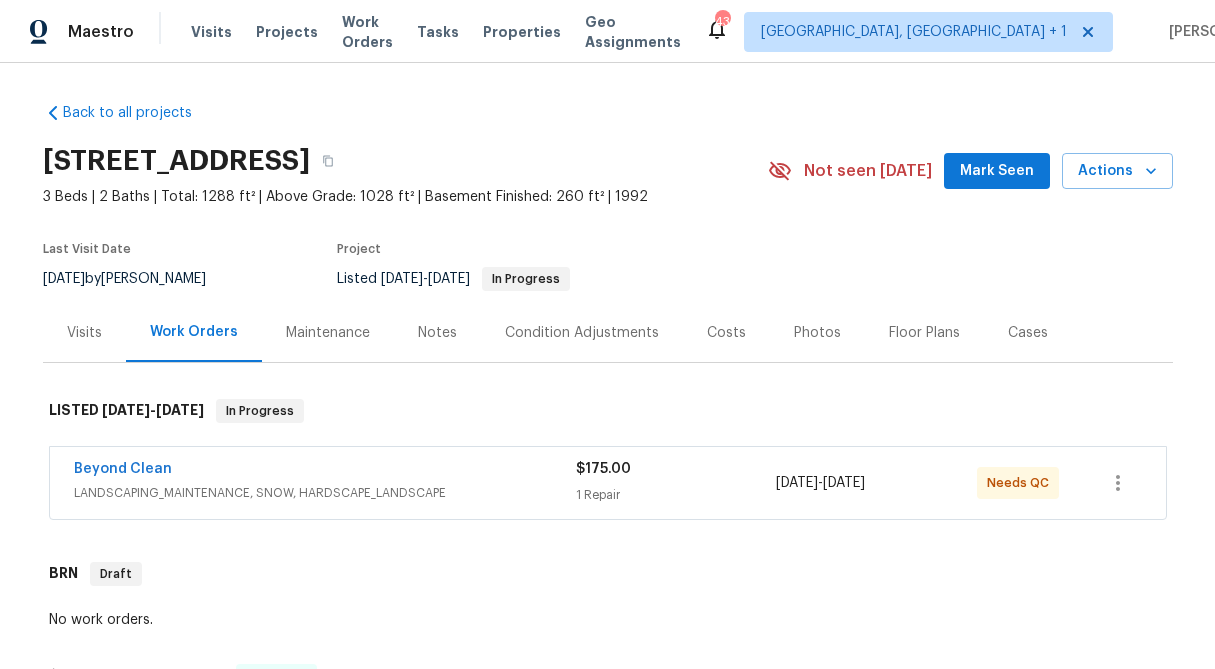 click on "1 Repair" at bounding box center [676, 495] 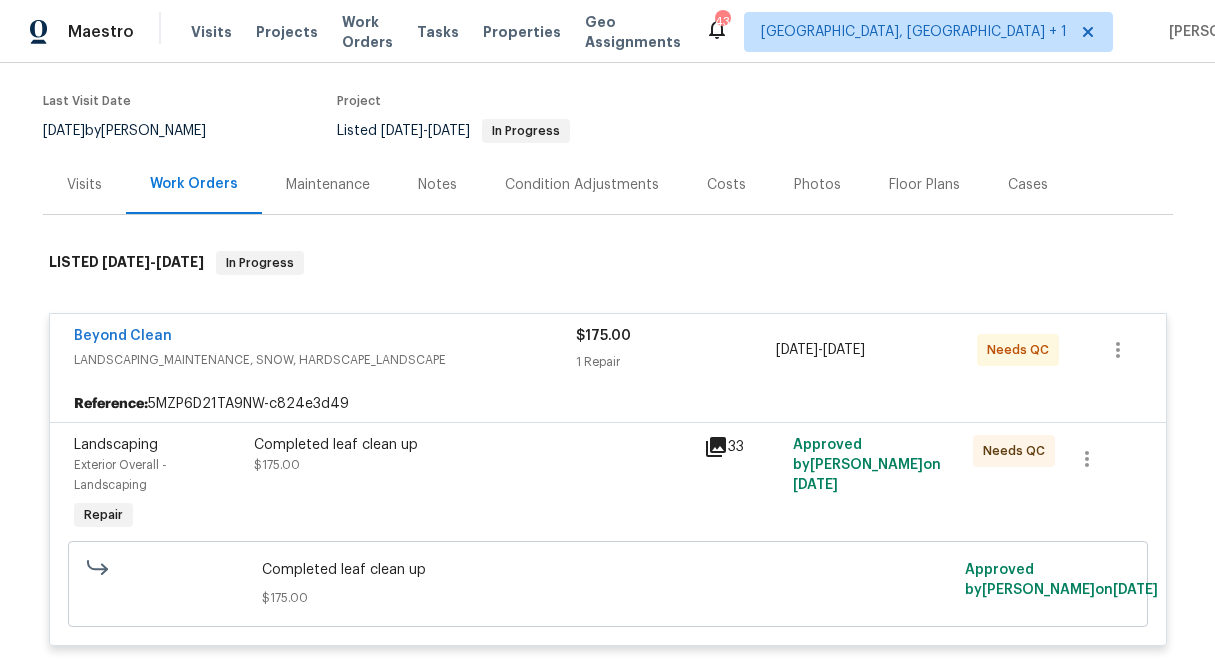 scroll, scrollTop: 152, scrollLeft: 0, axis: vertical 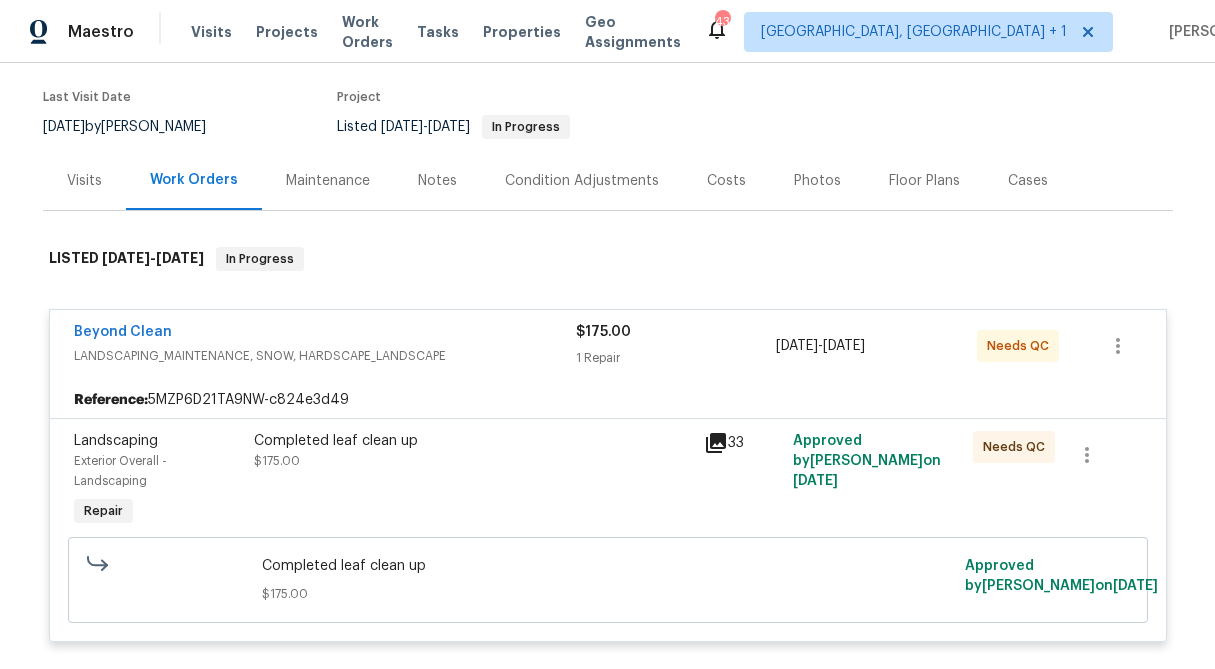 click on "1 Repair" at bounding box center [676, 358] 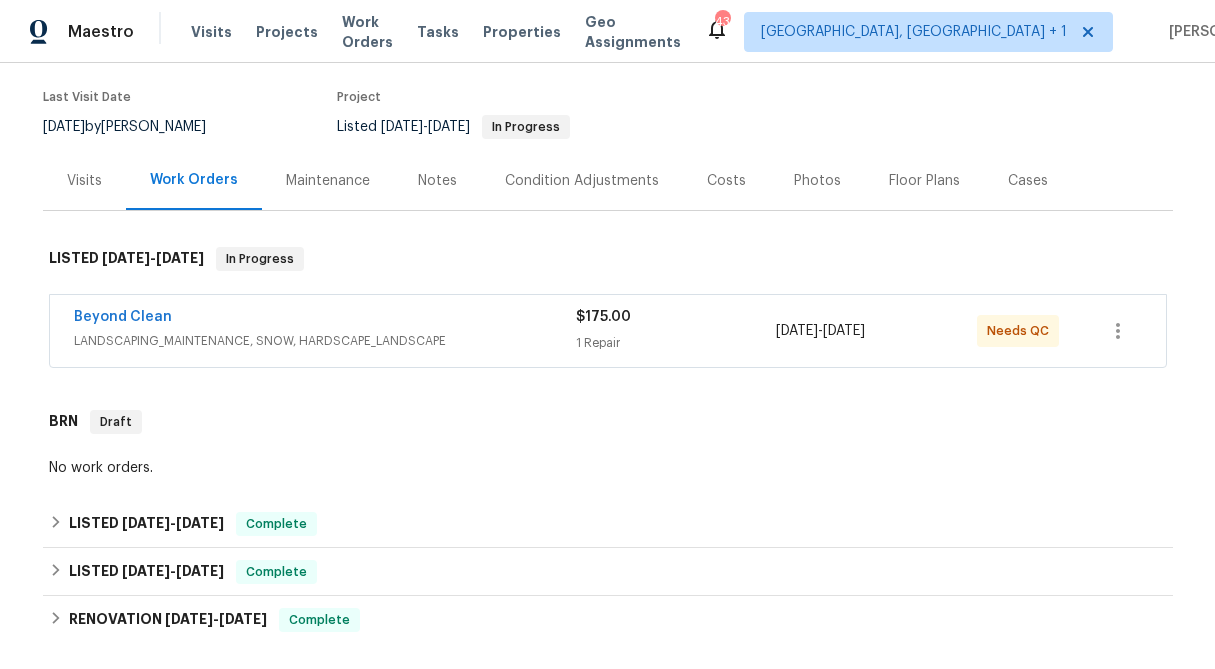 click on "1 Repair" at bounding box center [676, 343] 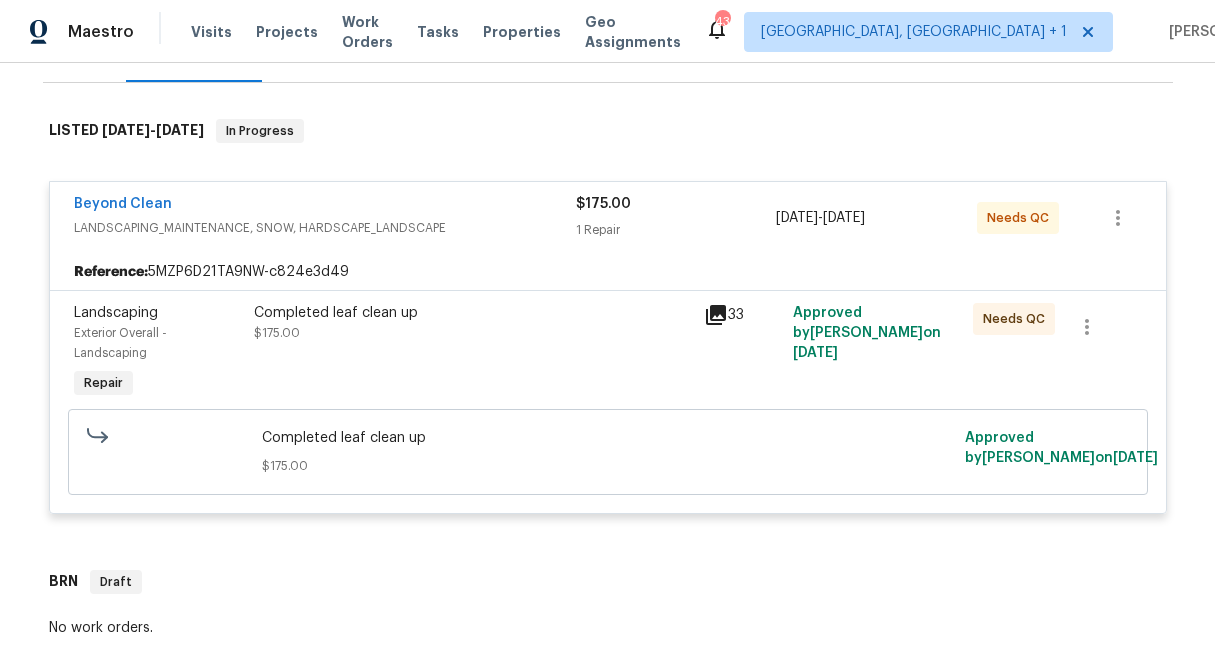 scroll, scrollTop: 298, scrollLeft: 0, axis: vertical 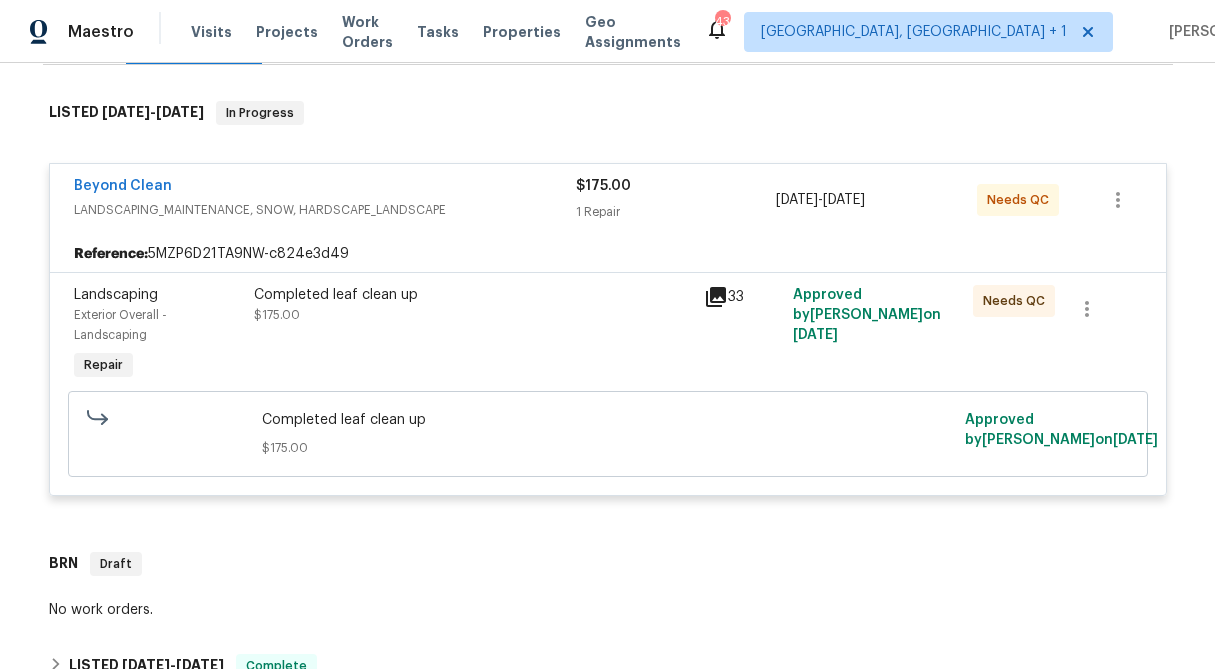click 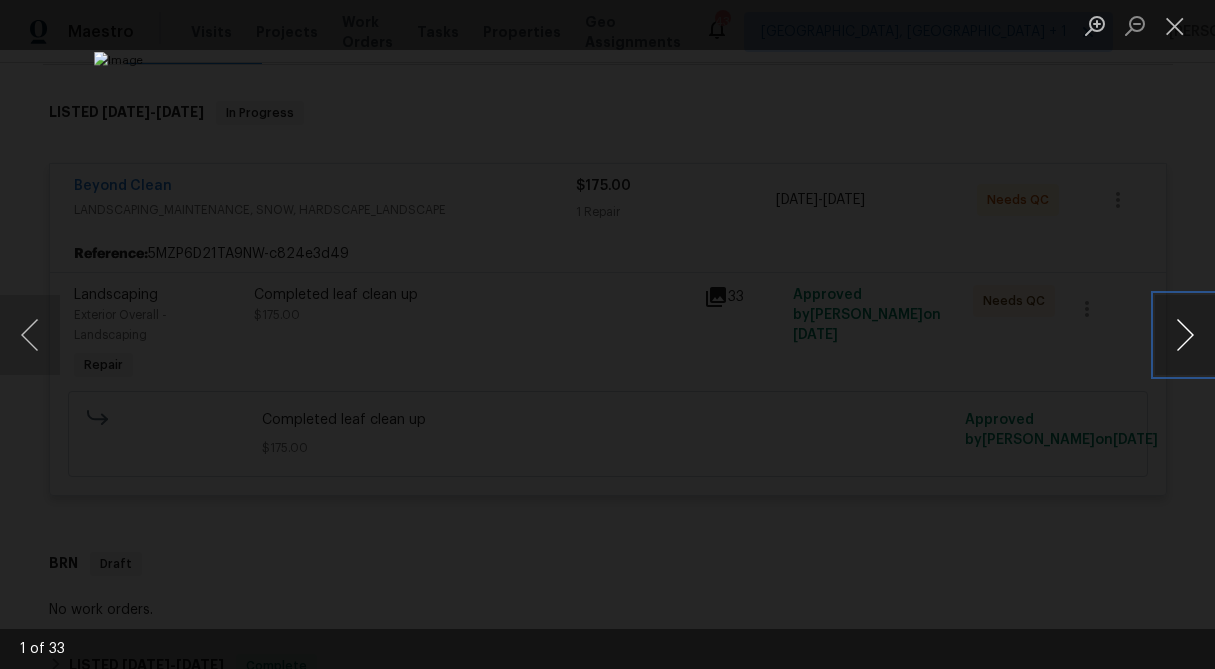 click at bounding box center [1185, 335] 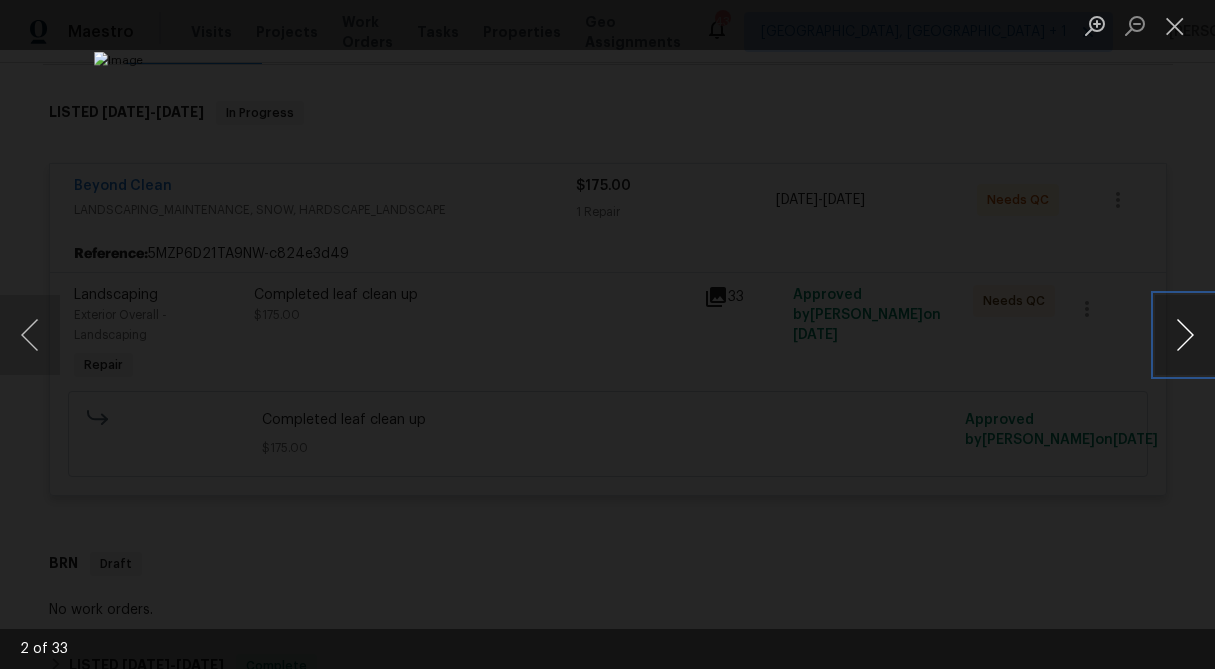 click at bounding box center (1185, 335) 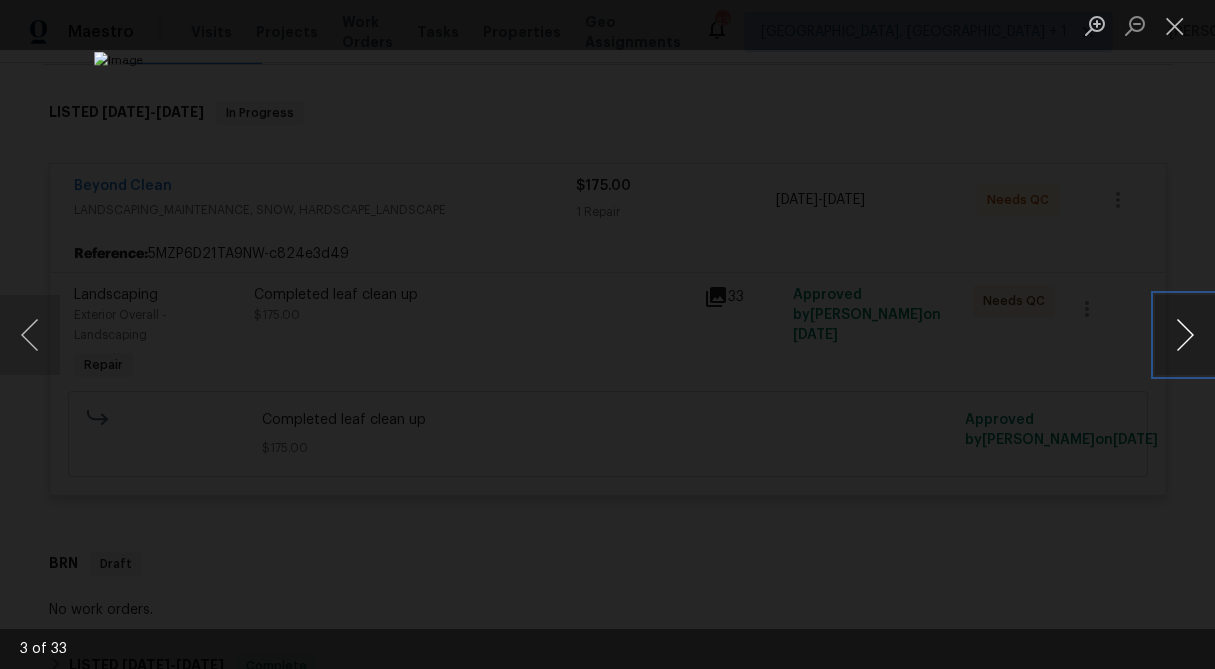 click at bounding box center (1185, 335) 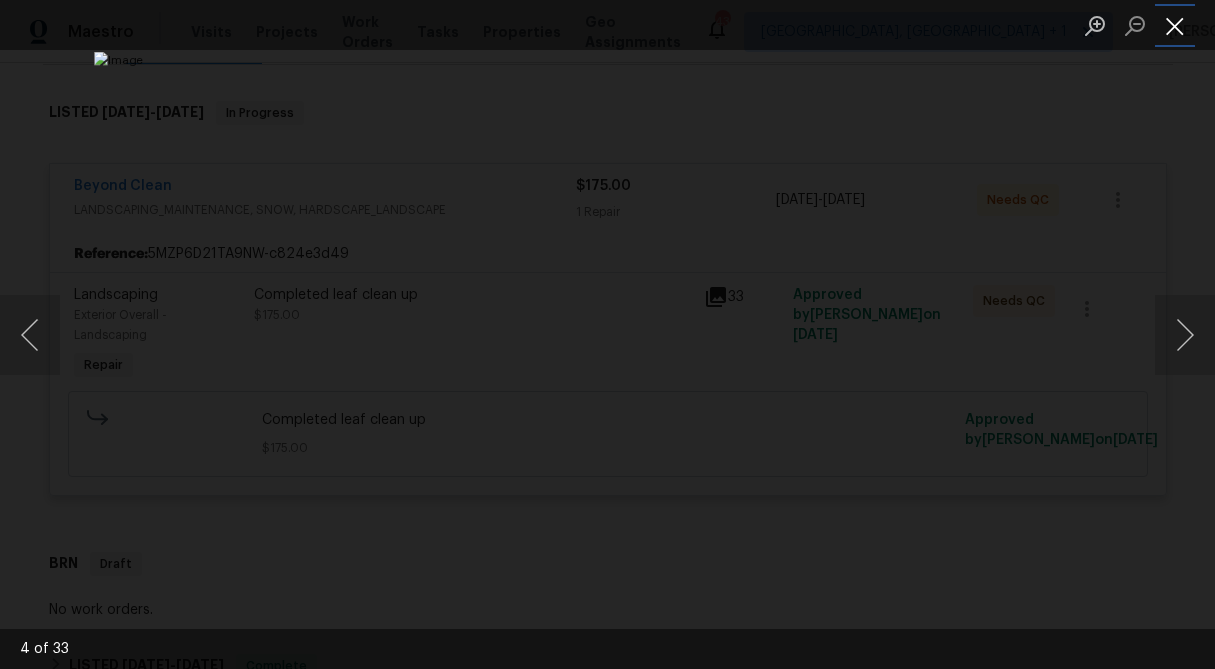click at bounding box center (1175, 25) 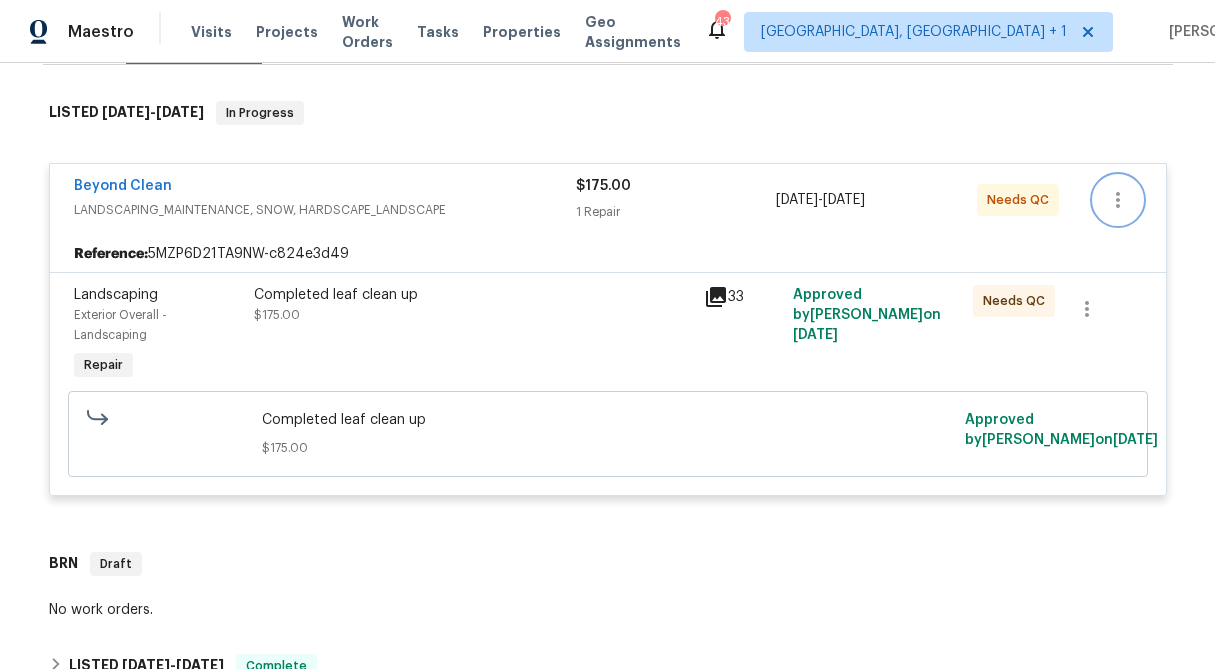 click 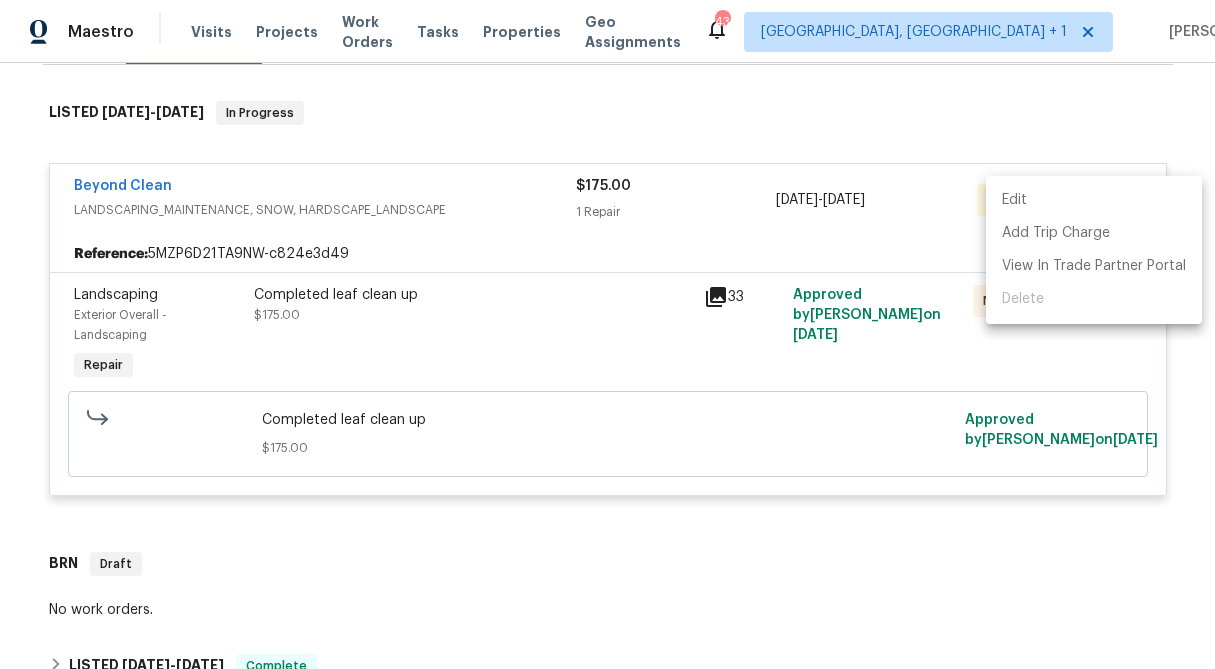 click on "Edit" at bounding box center [1094, 200] 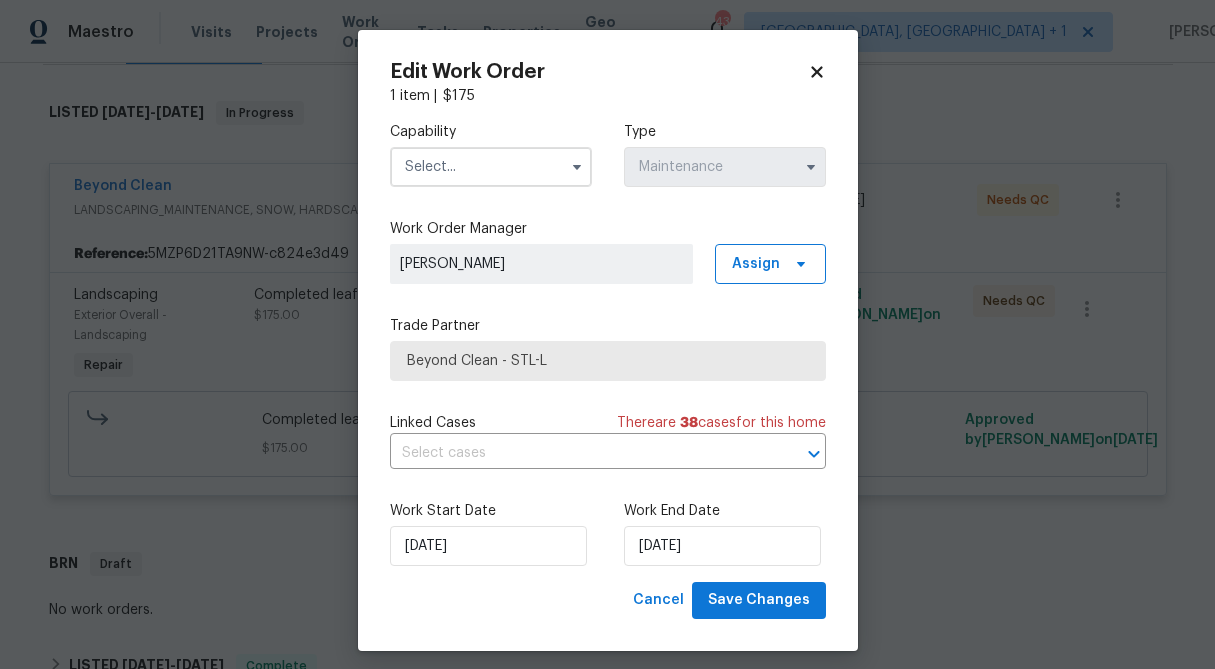 click 